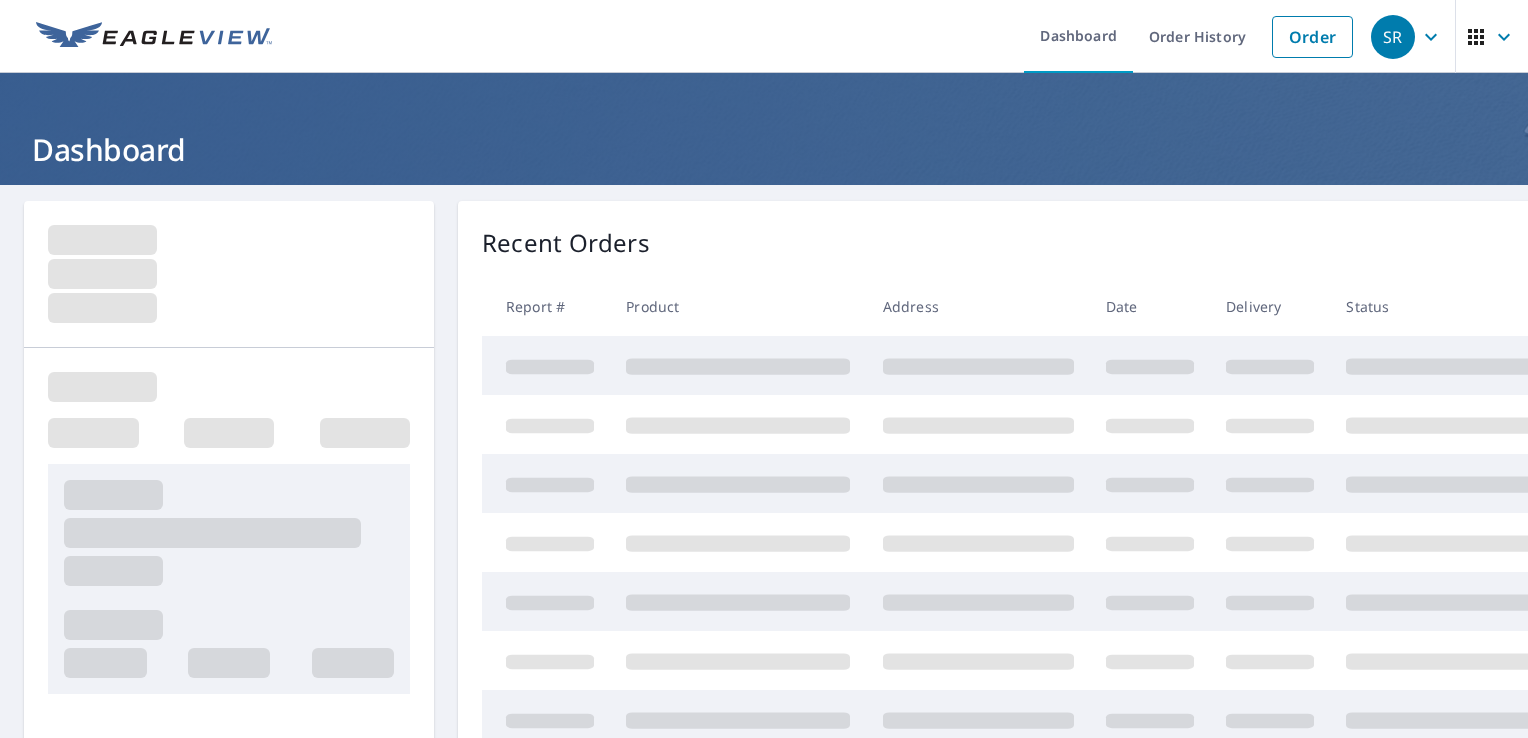 scroll, scrollTop: 0, scrollLeft: 0, axis: both 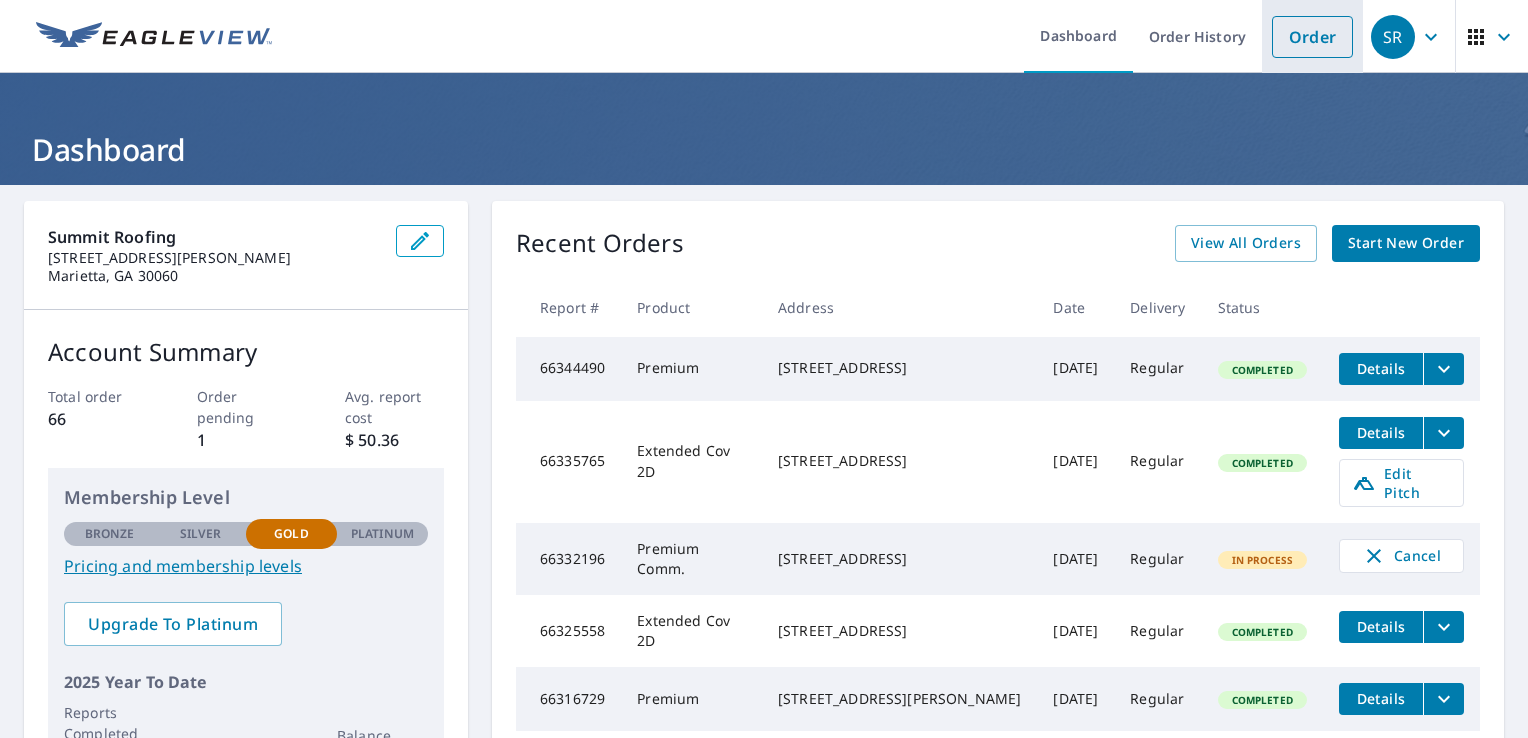 click on "Order" at bounding box center [1312, 37] 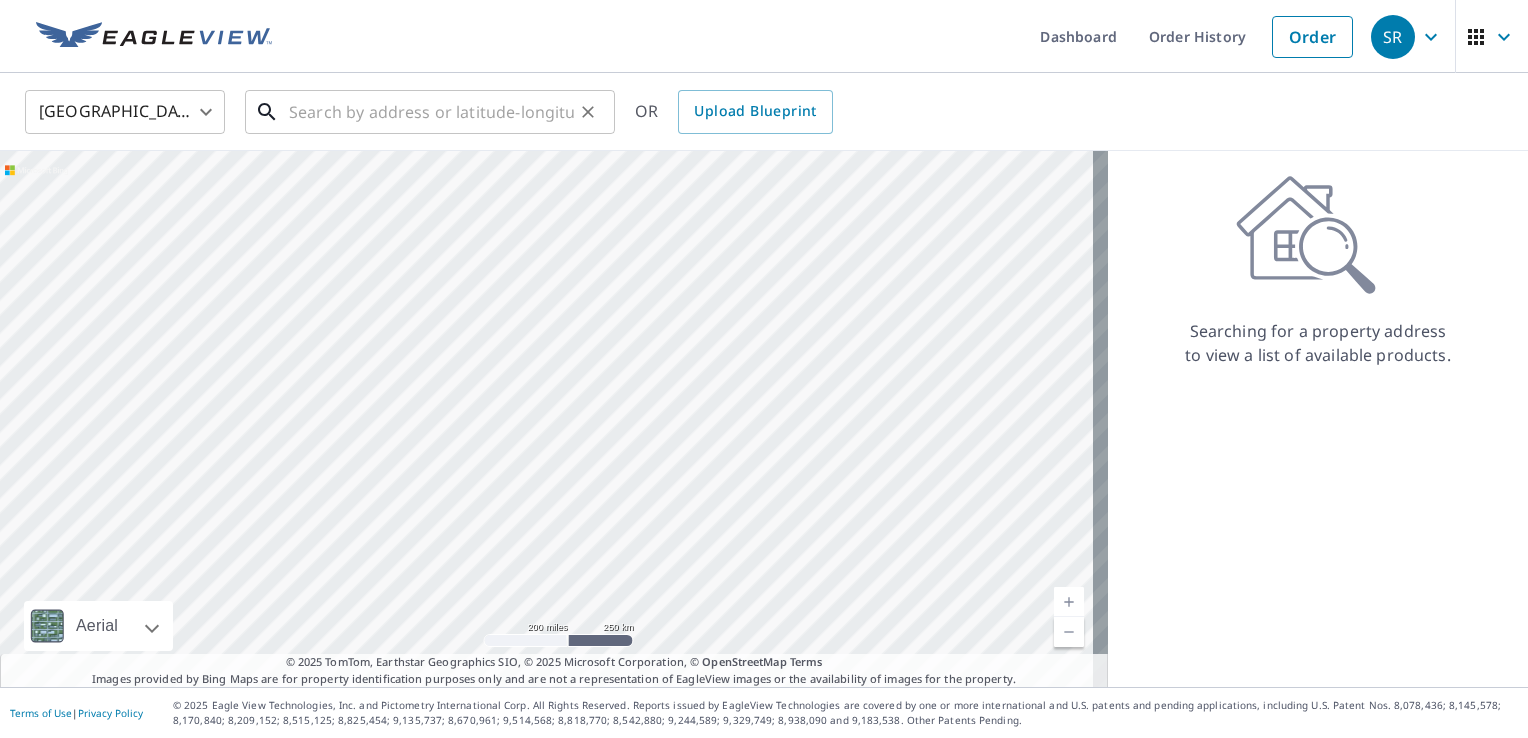 click at bounding box center (431, 112) 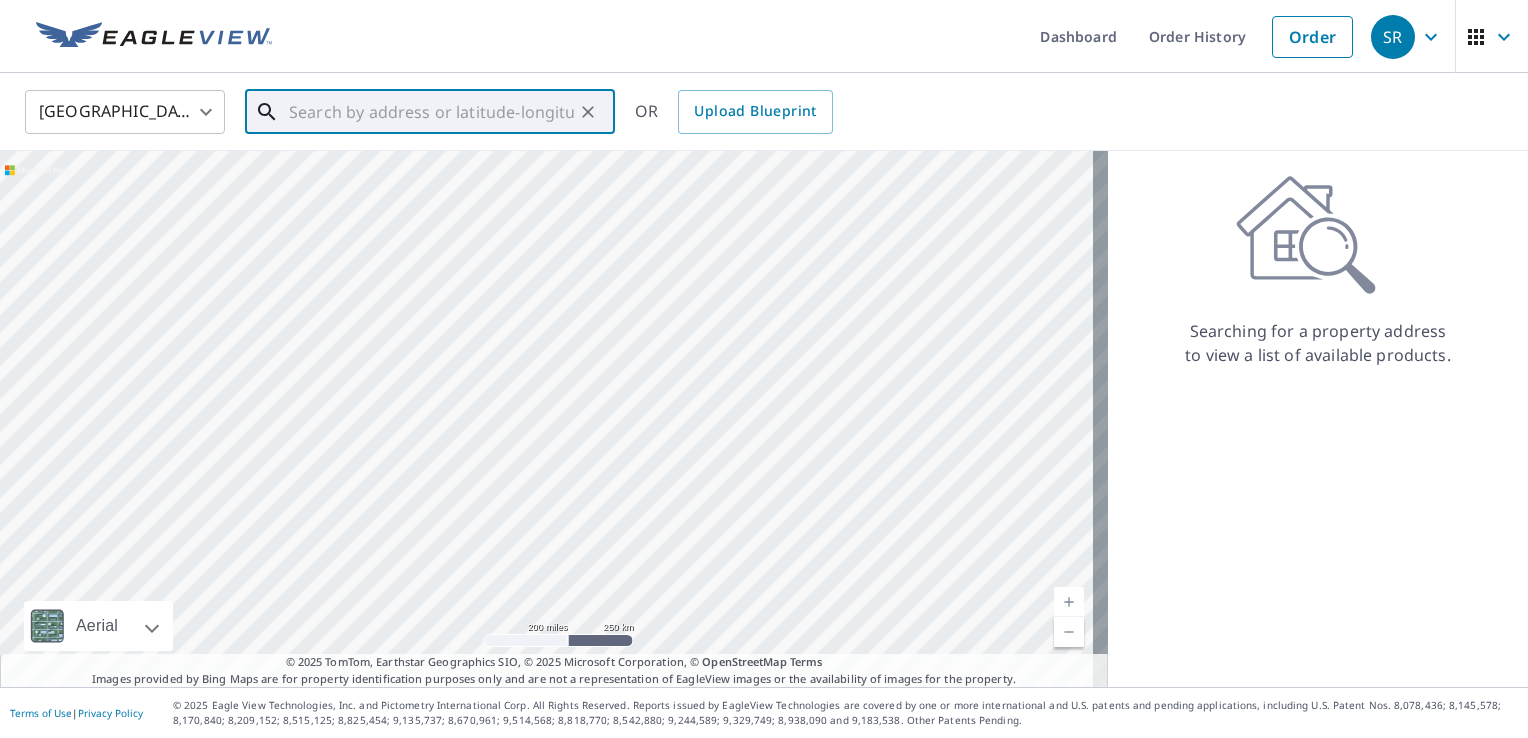 click at bounding box center (431, 112) 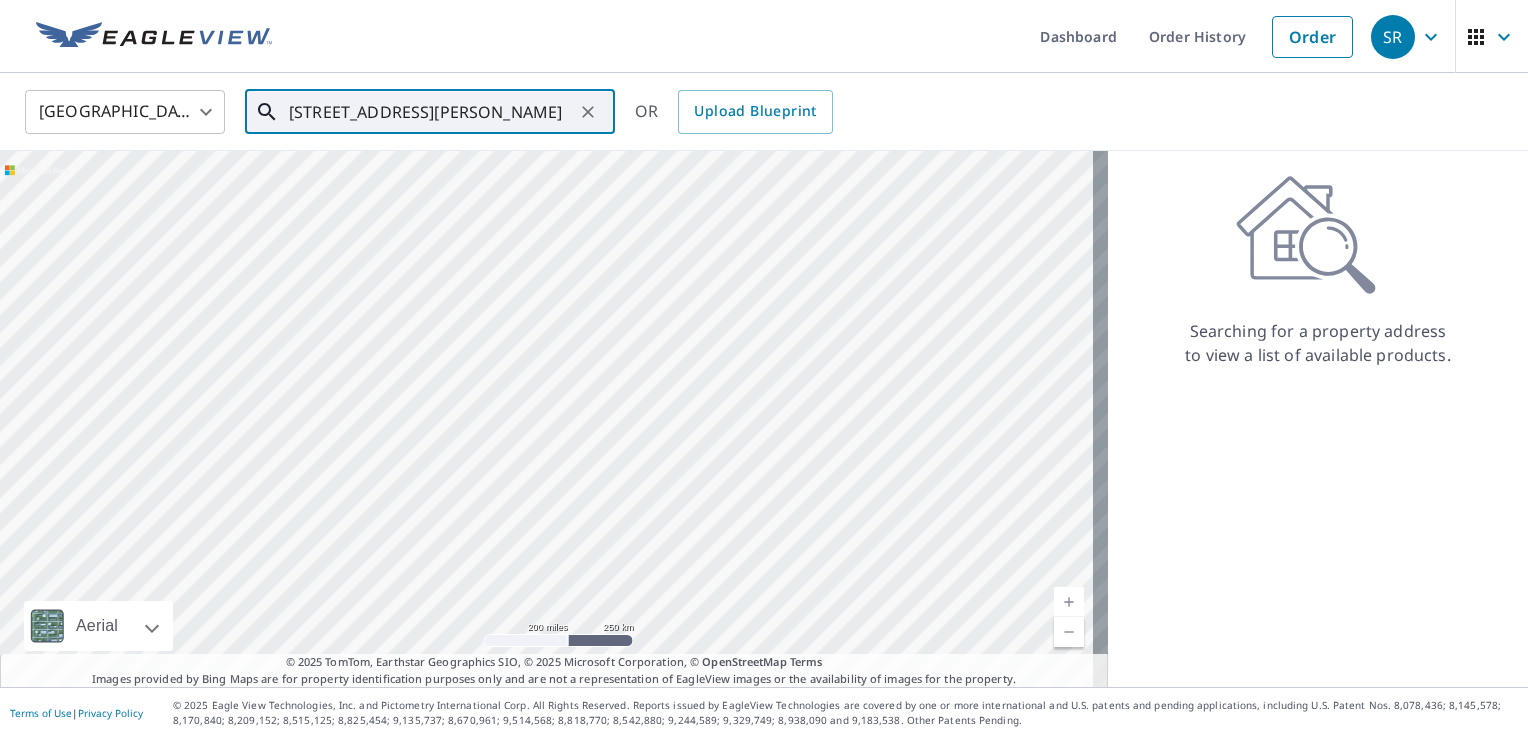scroll, scrollTop: 0, scrollLeft: 8, axis: horizontal 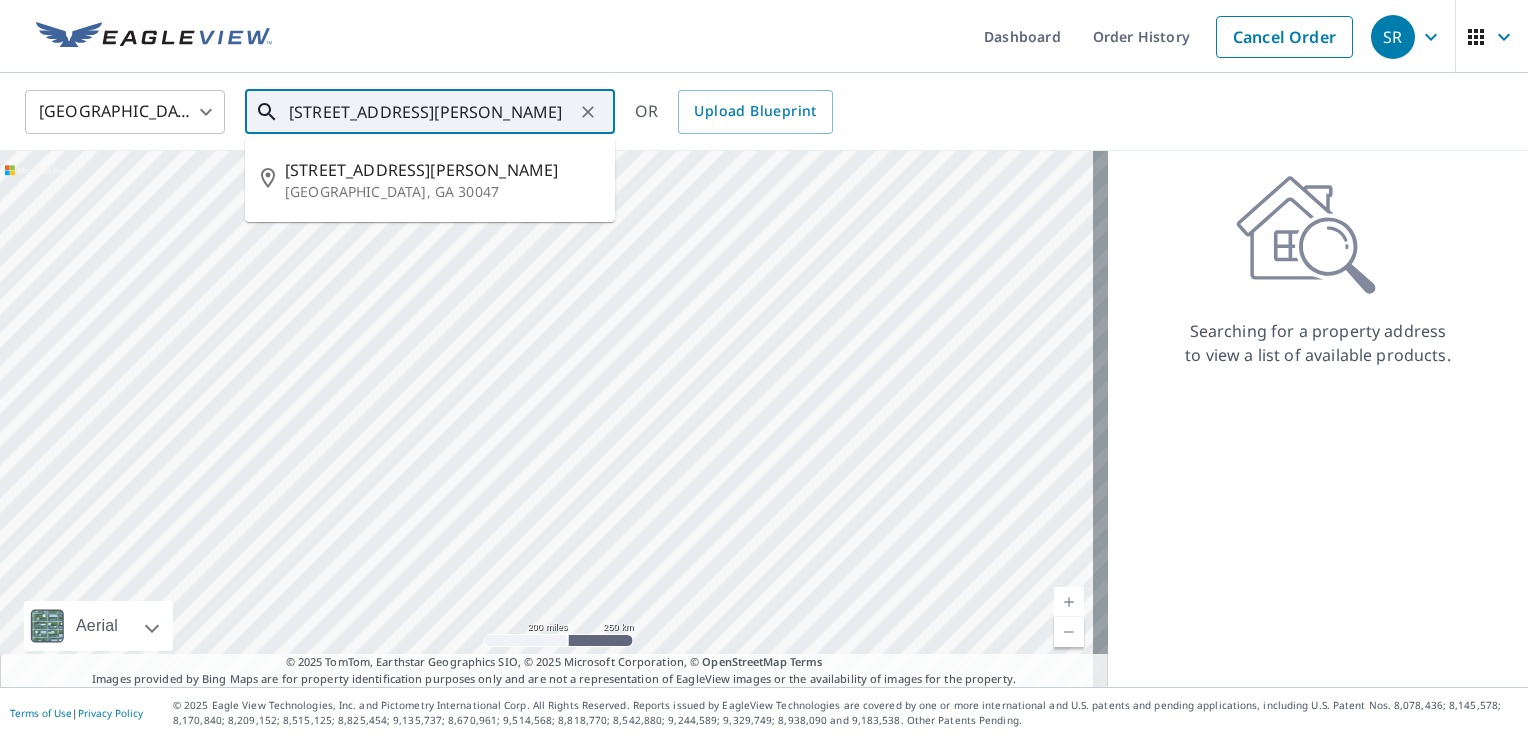 type on "3648 Wentworth Ln  Lilburn, GA 30047" 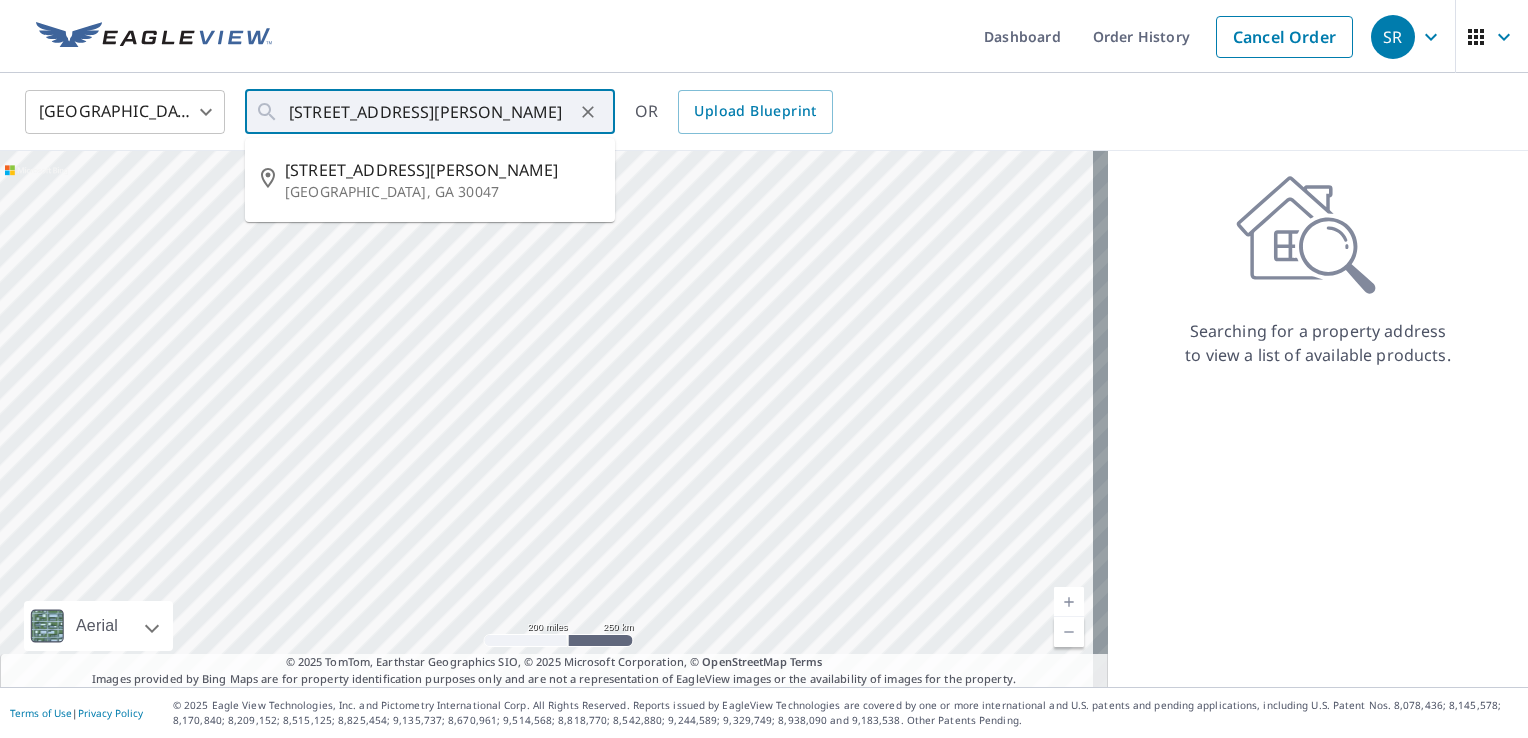 scroll, scrollTop: 0, scrollLeft: 0, axis: both 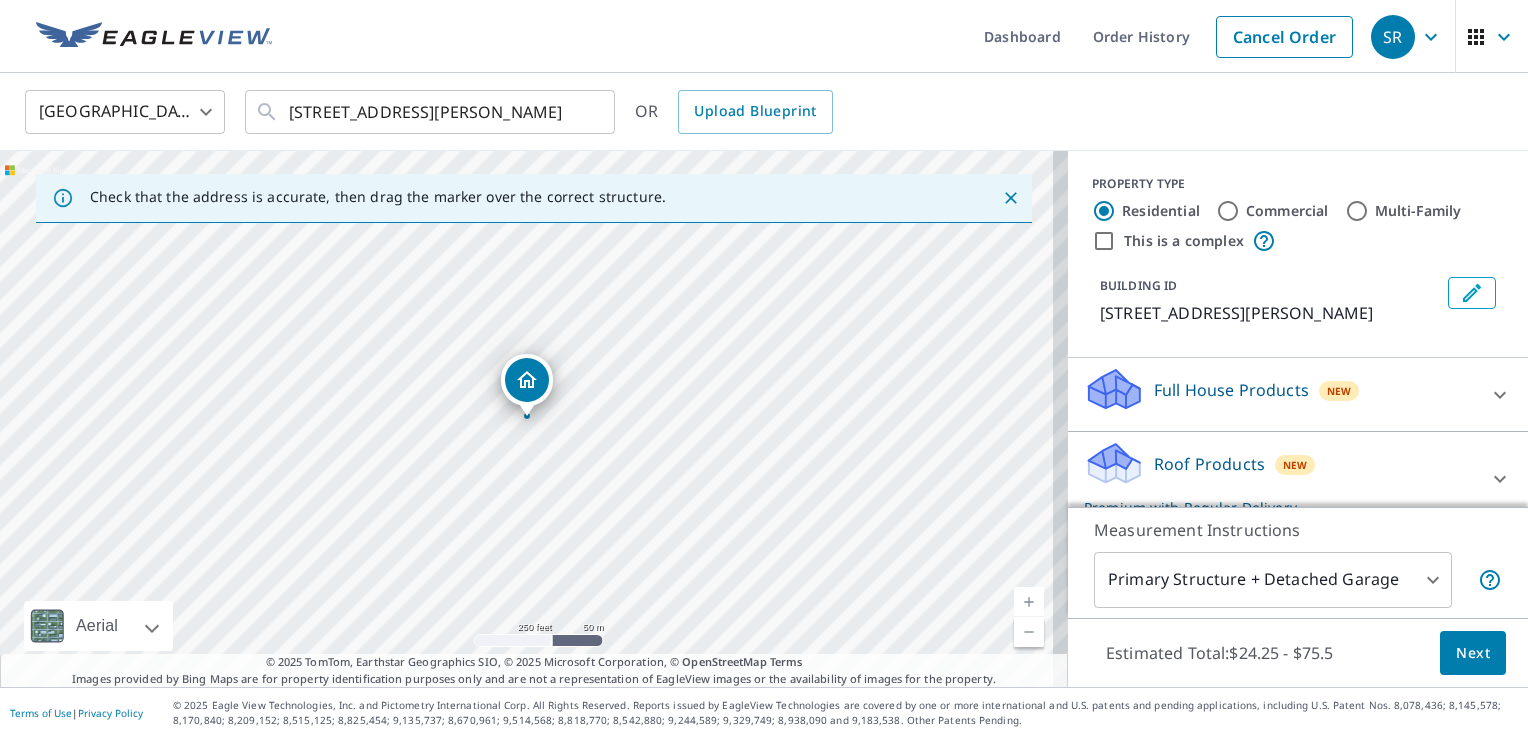 click on "SR SR
Dashboard Order History Cancel Order SR United States US ​ 3648 Wentworth Ln  Lilburn, GA 30047 ​ OR Upload Blueprint Check that the address is accurate, then drag the marker over the correct structure. 3648 Wentworth Ln SW Lilburn, GA 30047 Aerial Road A standard road map Aerial A detailed look from above Labels Labels 250 feet 50 m © 2025 TomTom, © Vexcel Imaging, © 2025 Microsoft Corporation,  © OpenStreetMap Terms © 2025 TomTom, Earthstar Geographics SIO, © 2025 Microsoft Corporation, ©   OpenStreetMap   Terms Images provided by Bing Maps are for property identification purposes only and are not a representation of EagleView images or the availability of images for the property. PROPERTY TYPE Residential Commercial Multi-Family This is a complex BUILDING ID 3648 Wentworth Ln SW, Lilburn, GA, 30047 Full House Products New Full House™ $91 Roof Products New Premium with Regular Delivery Premium $24.25 - $75.5 Delivery Regular $0 8 ​ Gutter $13.75 Bid Perfect™ $18 Solar Products 1" at bounding box center [764, 369] 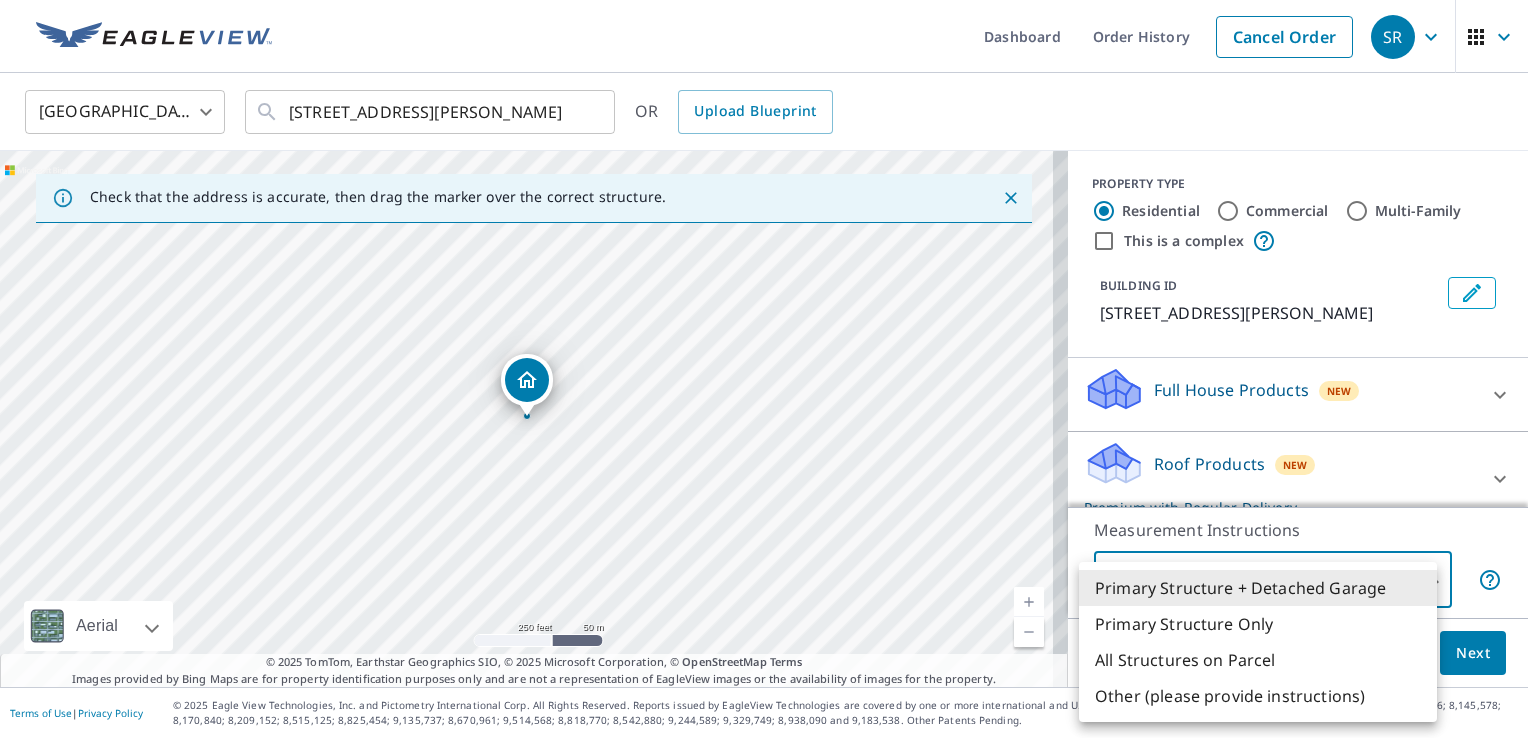 click at bounding box center (764, 369) 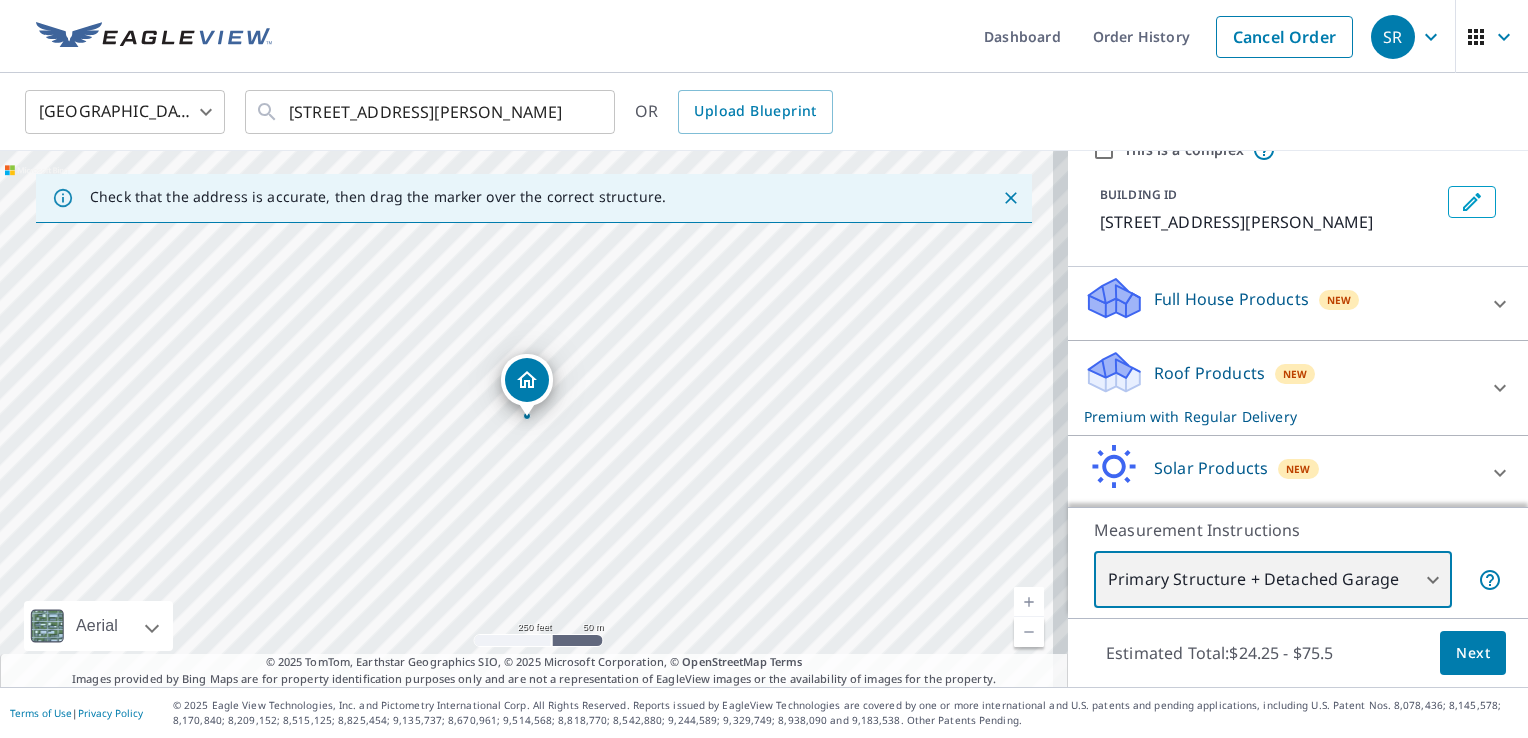 scroll, scrollTop: 92, scrollLeft: 0, axis: vertical 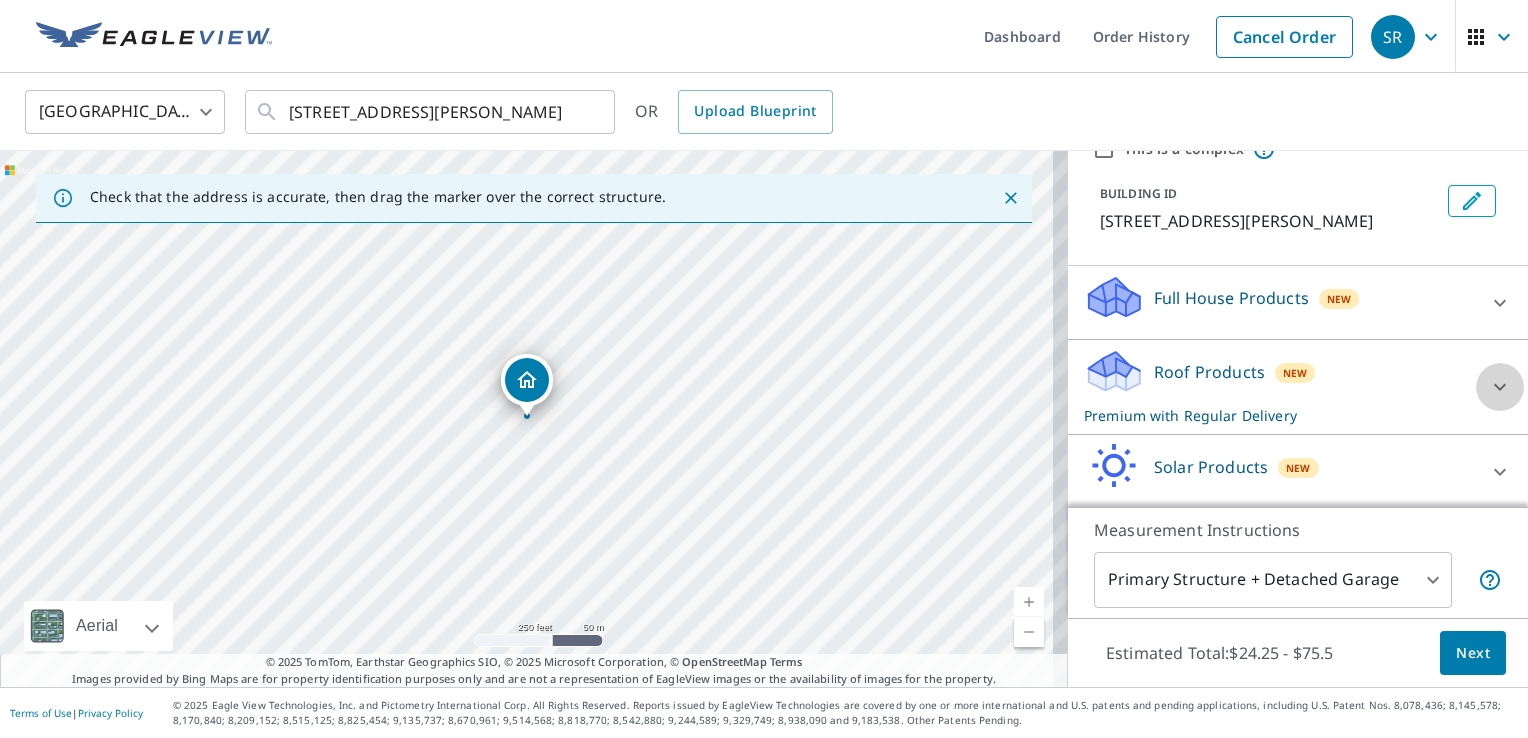 click at bounding box center (1500, 387) 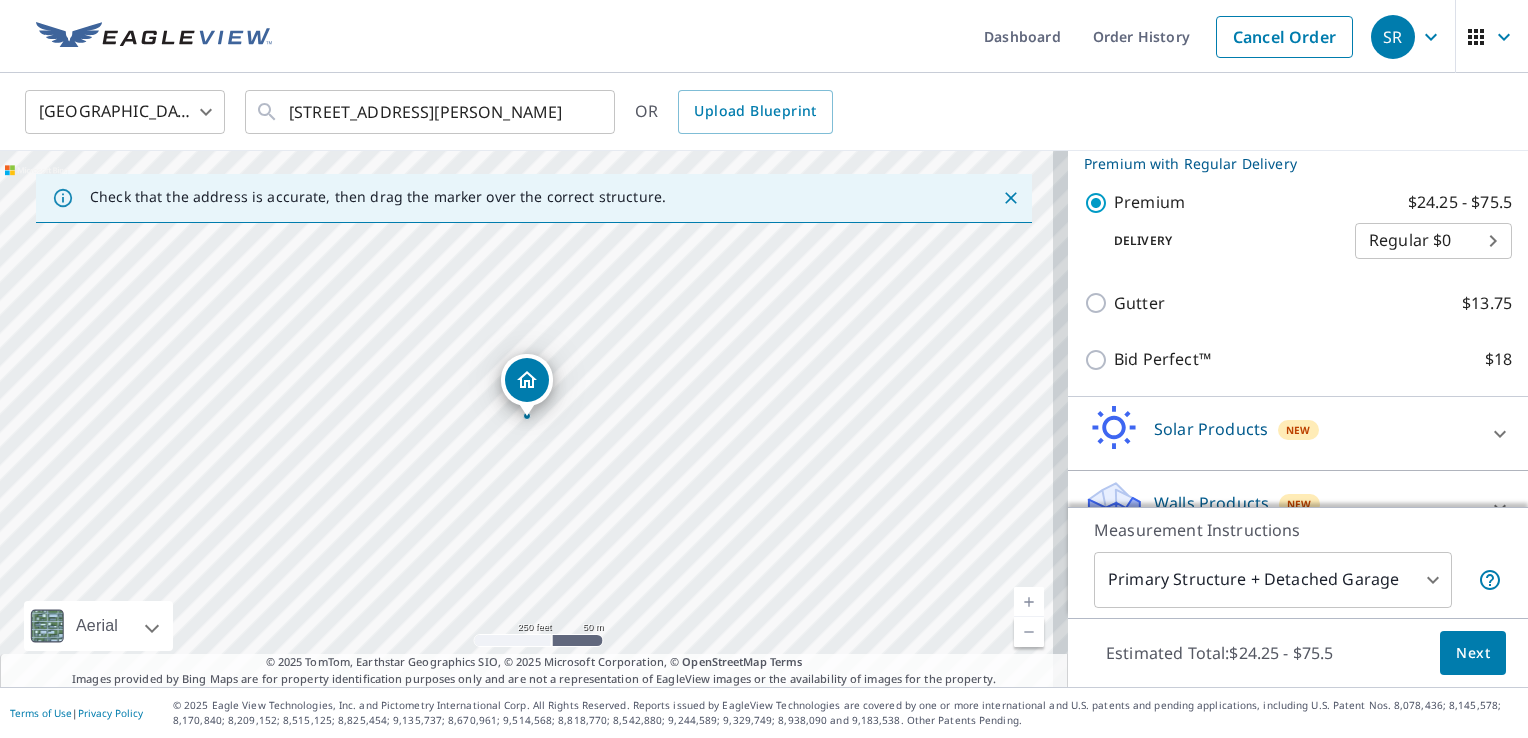 scroll, scrollTop: 343, scrollLeft: 0, axis: vertical 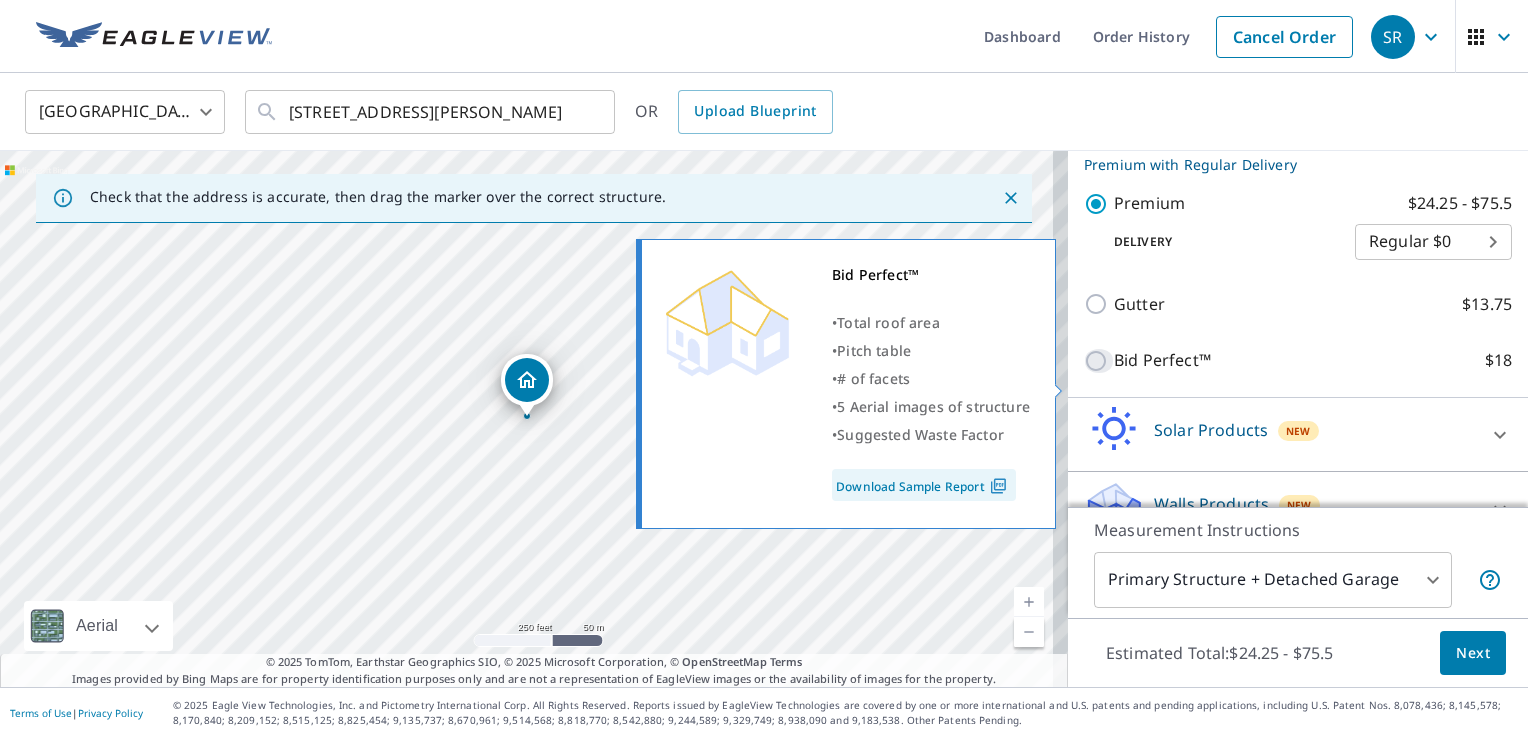click on "Bid Perfect™ $18" at bounding box center [1099, 361] 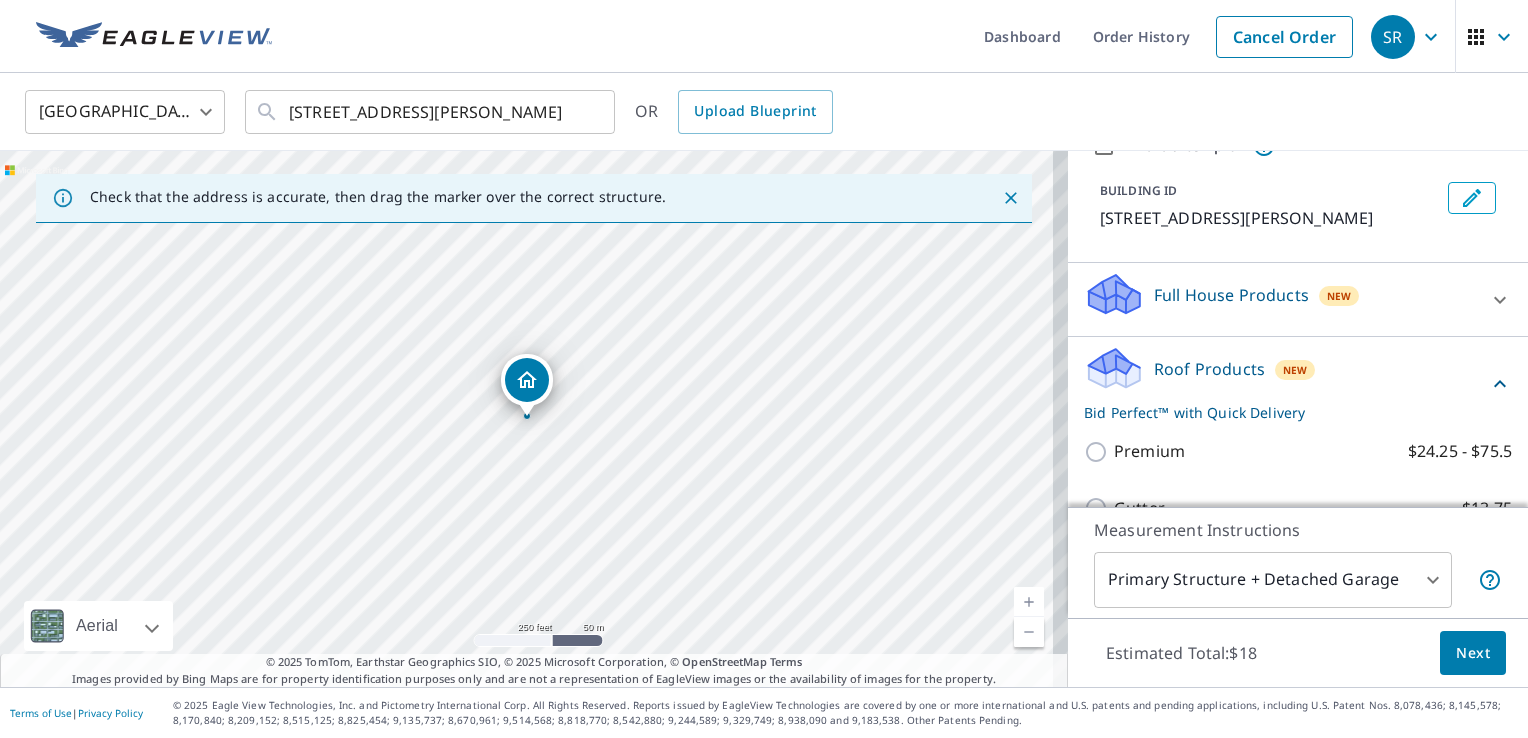 scroll, scrollTop: 119, scrollLeft: 0, axis: vertical 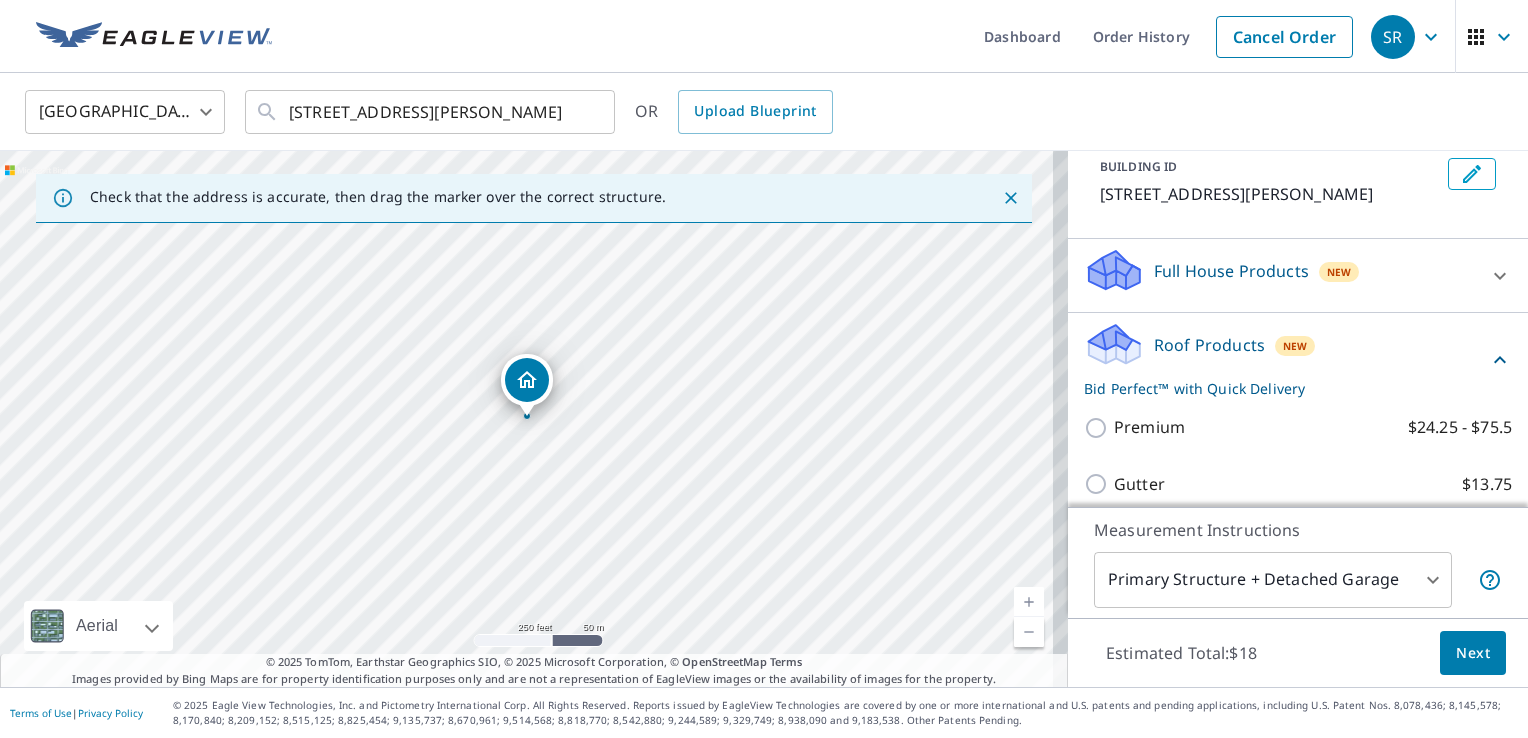 click on "Full House Products" at bounding box center (1231, 271) 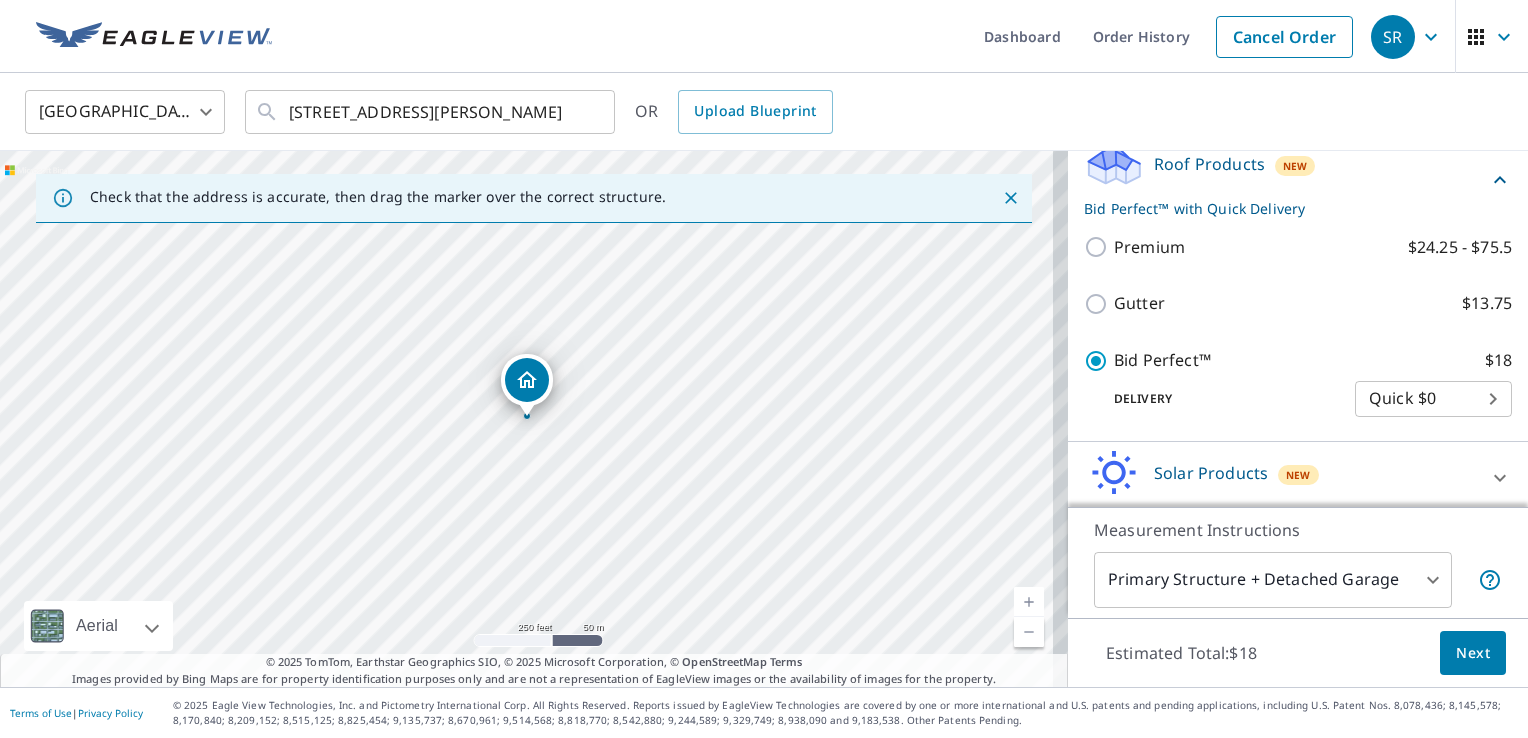scroll, scrollTop: 460, scrollLeft: 0, axis: vertical 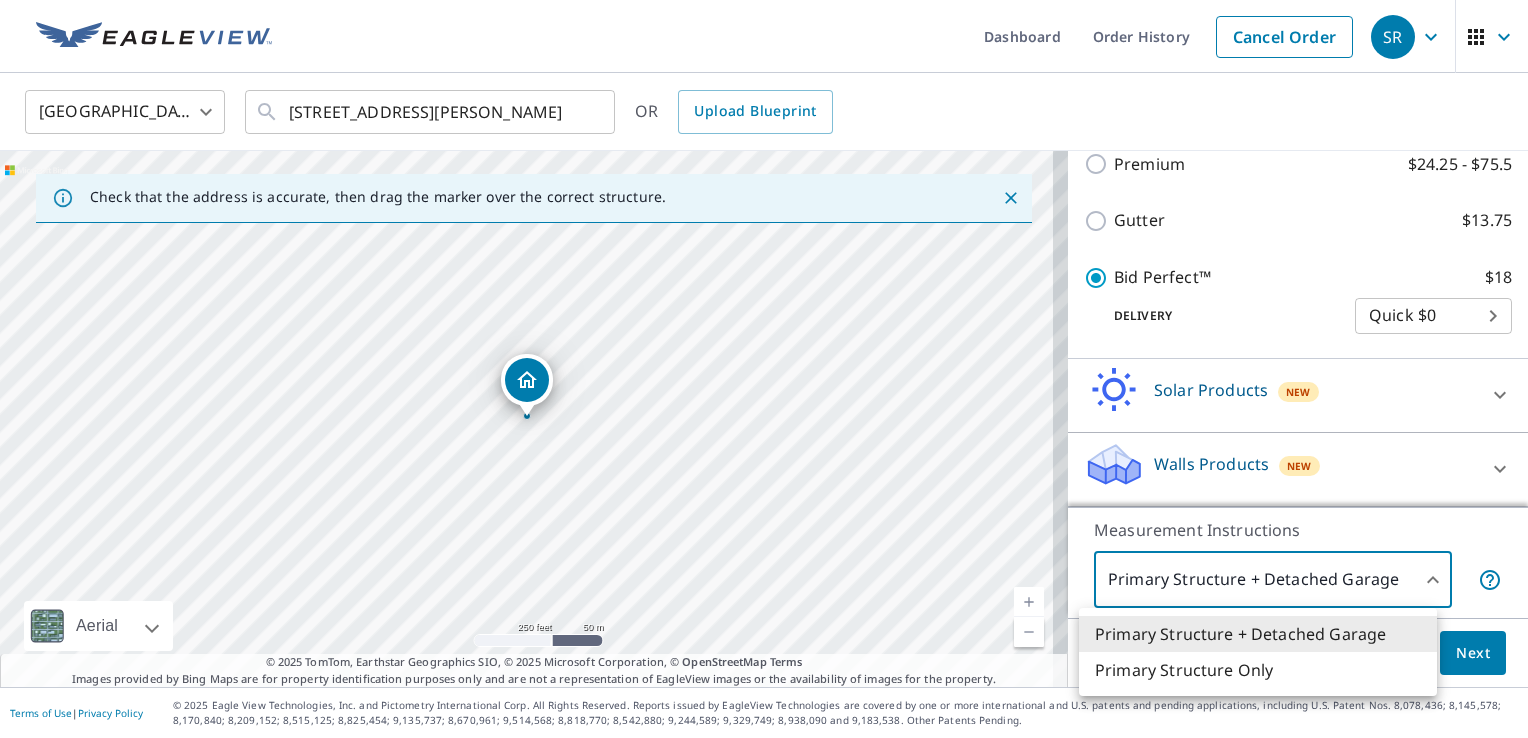 click on "SR SR
Dashboard Order History Cancel Order SR United States US ​ 3648 Wentworth Ln  Lilburn, GA 30047 ​ OR Upload Blueprint Check that the address is accurate, then drag the marker over the correct structure. 3648 Wentworth Ln SW Lilburn, GA 30047 Aerial Road A standard road map Aerial A detailed look from above Labels Labels 250 feet 50 m © 2025 TomTom, © Vexcel Imaging, © 2025 Microsoft Corporation,  © OpenStreetMap Terms © 2025 TomTom, Earthstar Geographics SIO, © 2025 Microsoft Corporation, ©   OpenStreetMap   Terms Images provided by Bing Maps are for property identification purposes only and are not a representation of EagleView images or the availability of images for the property. PROPERTY TYPE Residential Commercial Multi-Family This is a complex BUILDING ID 3648 Wentworth Ln SW, Lilburn, GA, 30047 Full House Products New Full House™ $91 Roof Products New Bid Perfect™ with Quick Delivery Premium $24.25 - $75.5 Gutter $13.75 Bid Perfect™ $18 Delivery Quick $0 45 ​ New $63.25 1" at bounding box center [764, 369] 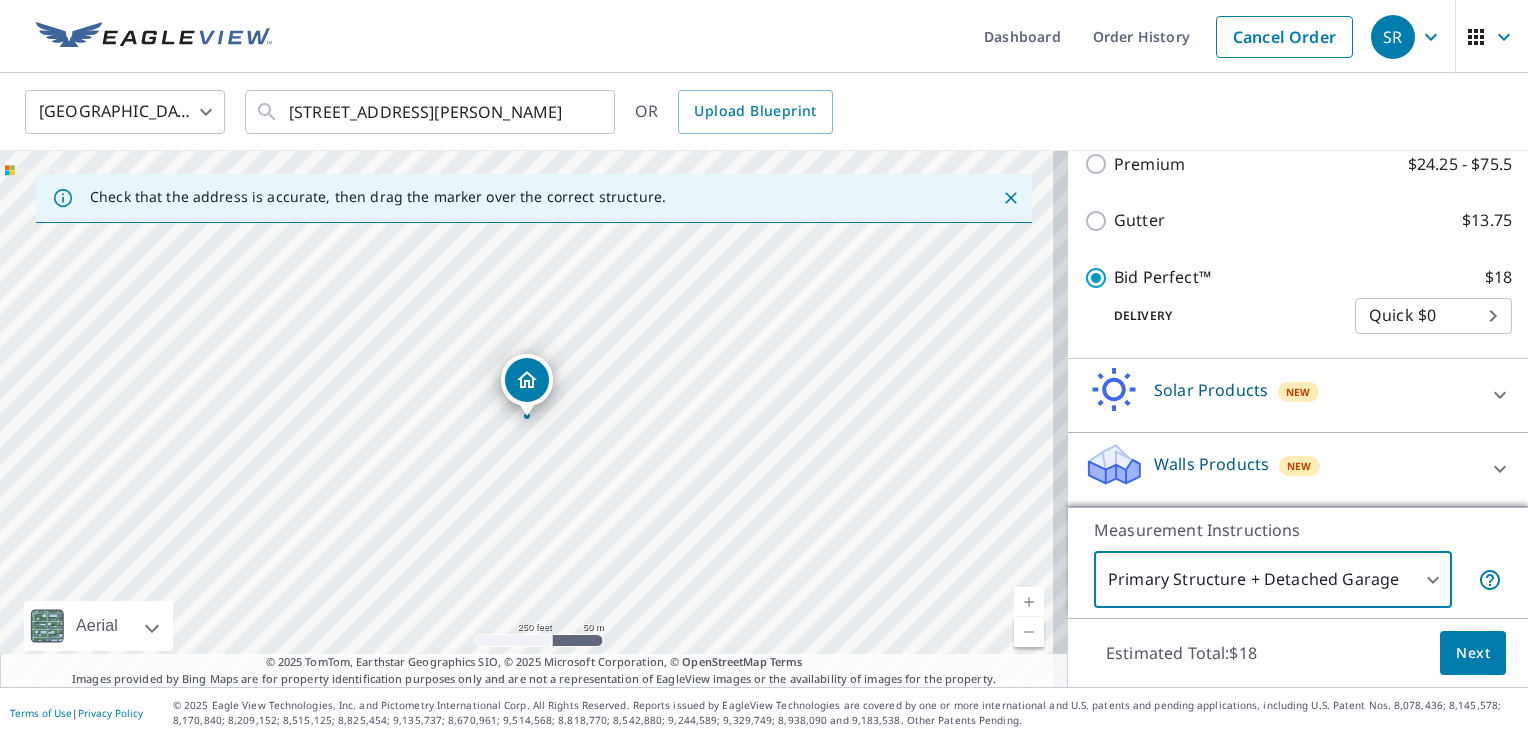 click on "Next" at bounding box center [1473, 653] 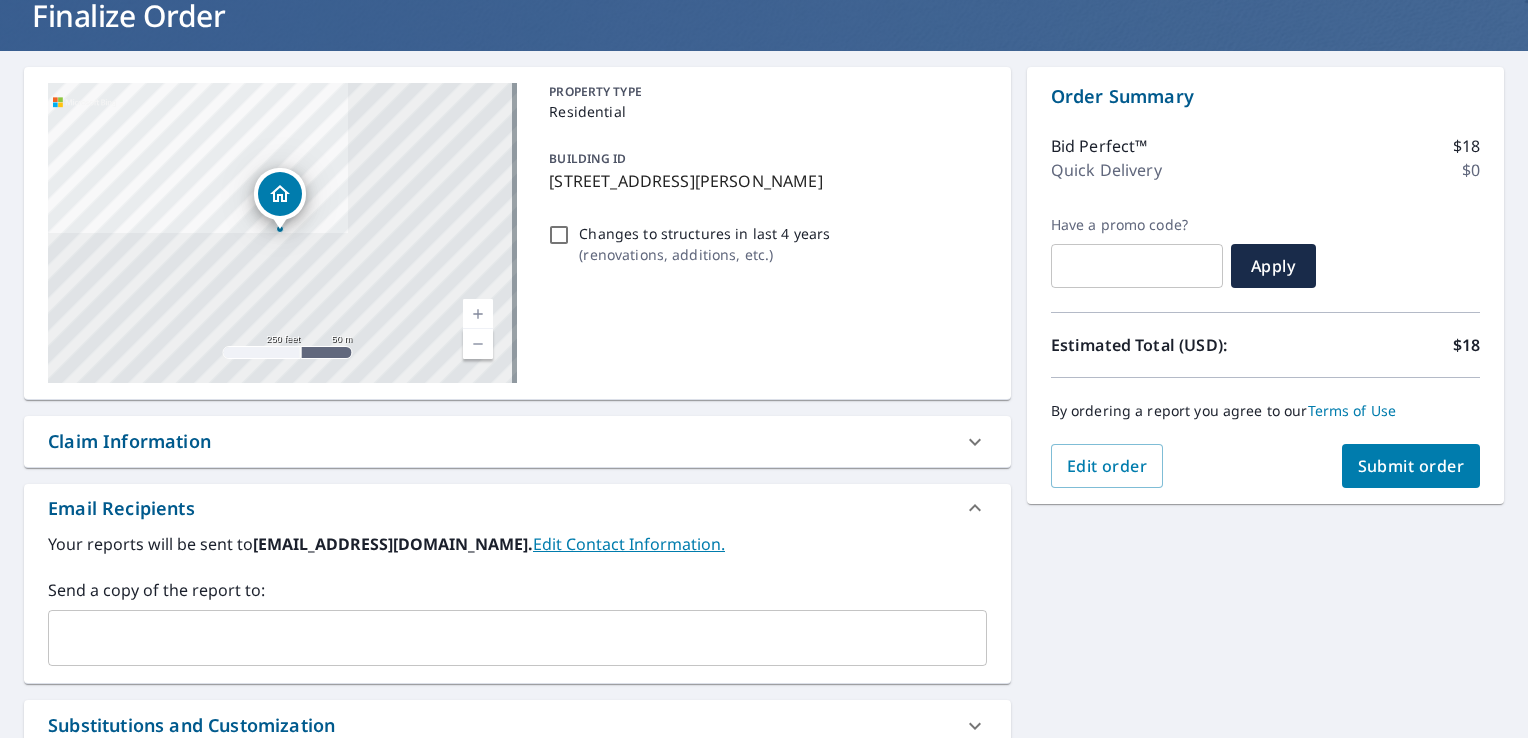 scroll, scrollTop: 167, scrollLeft: 0, axis: vertical 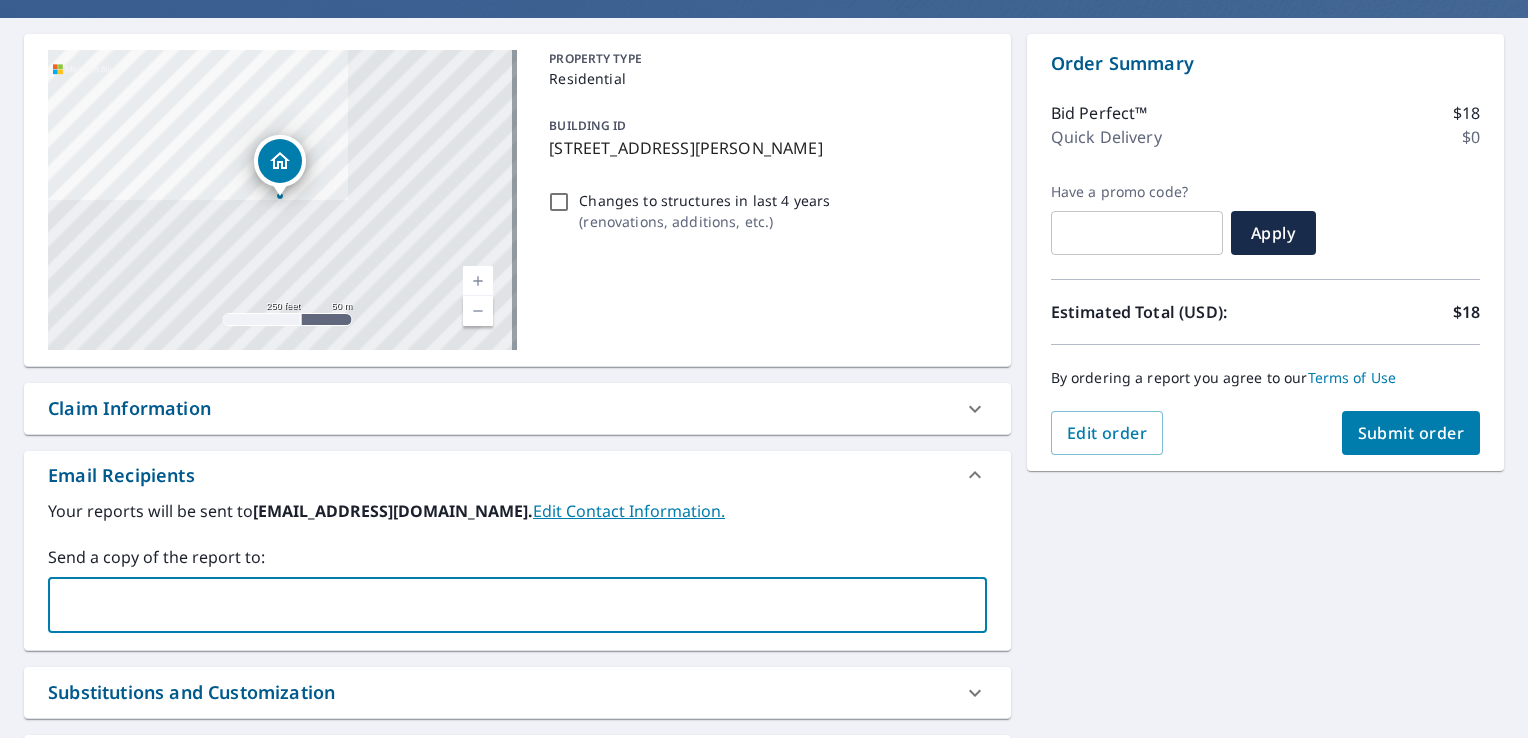 click at bounding box center (502, 605) 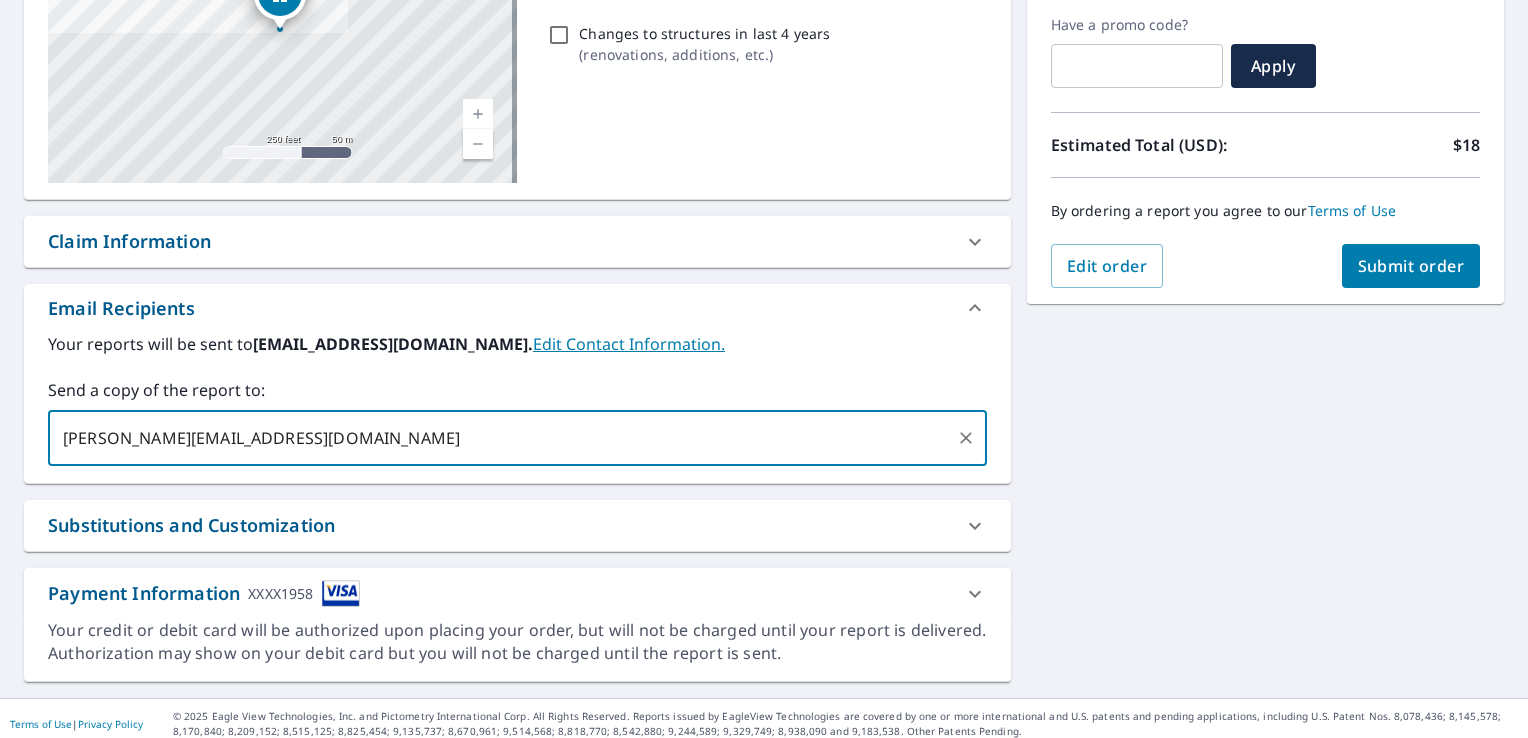 scroll, scrollTop: 343, scrollLeft: 0, axis: vertical 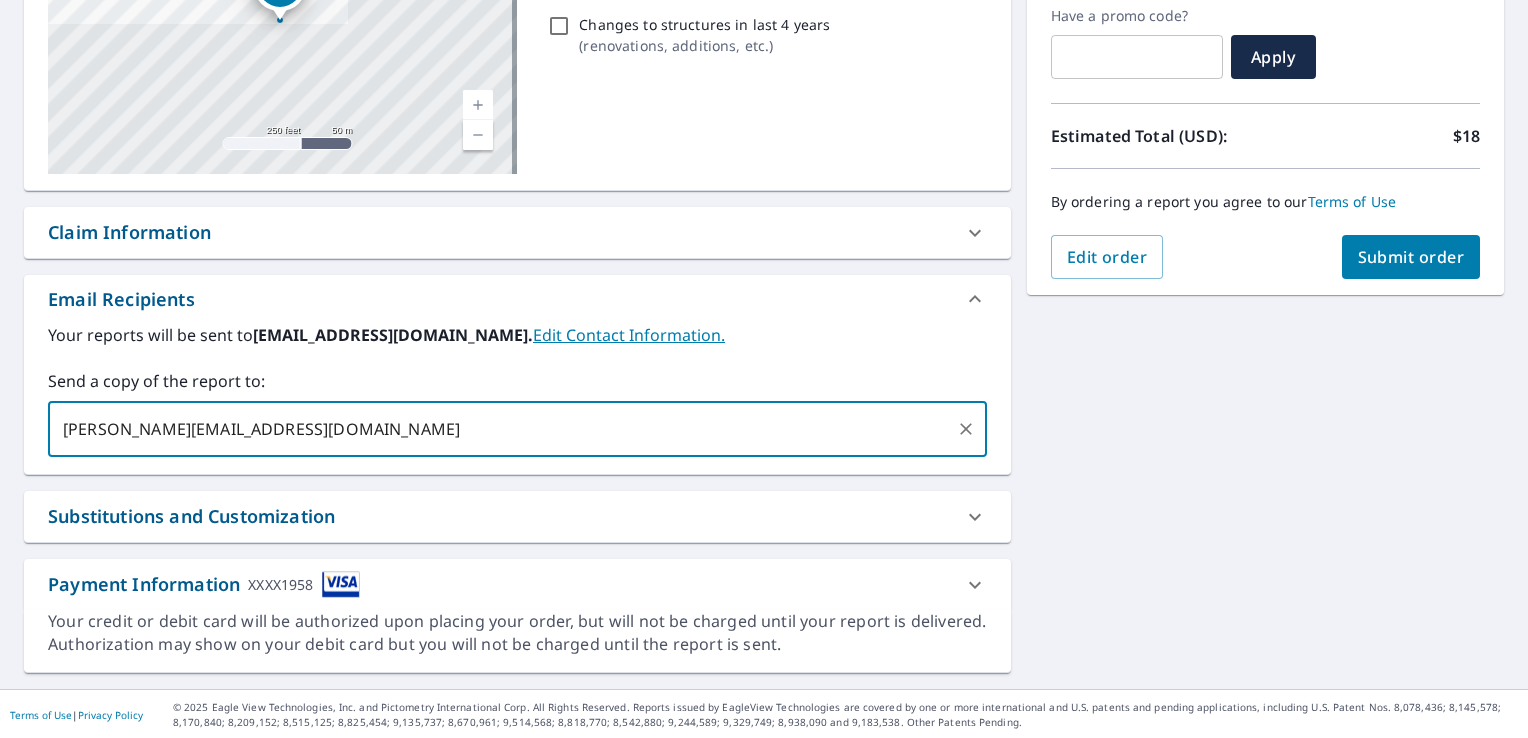 type on "bailey@summitroofingga.com" 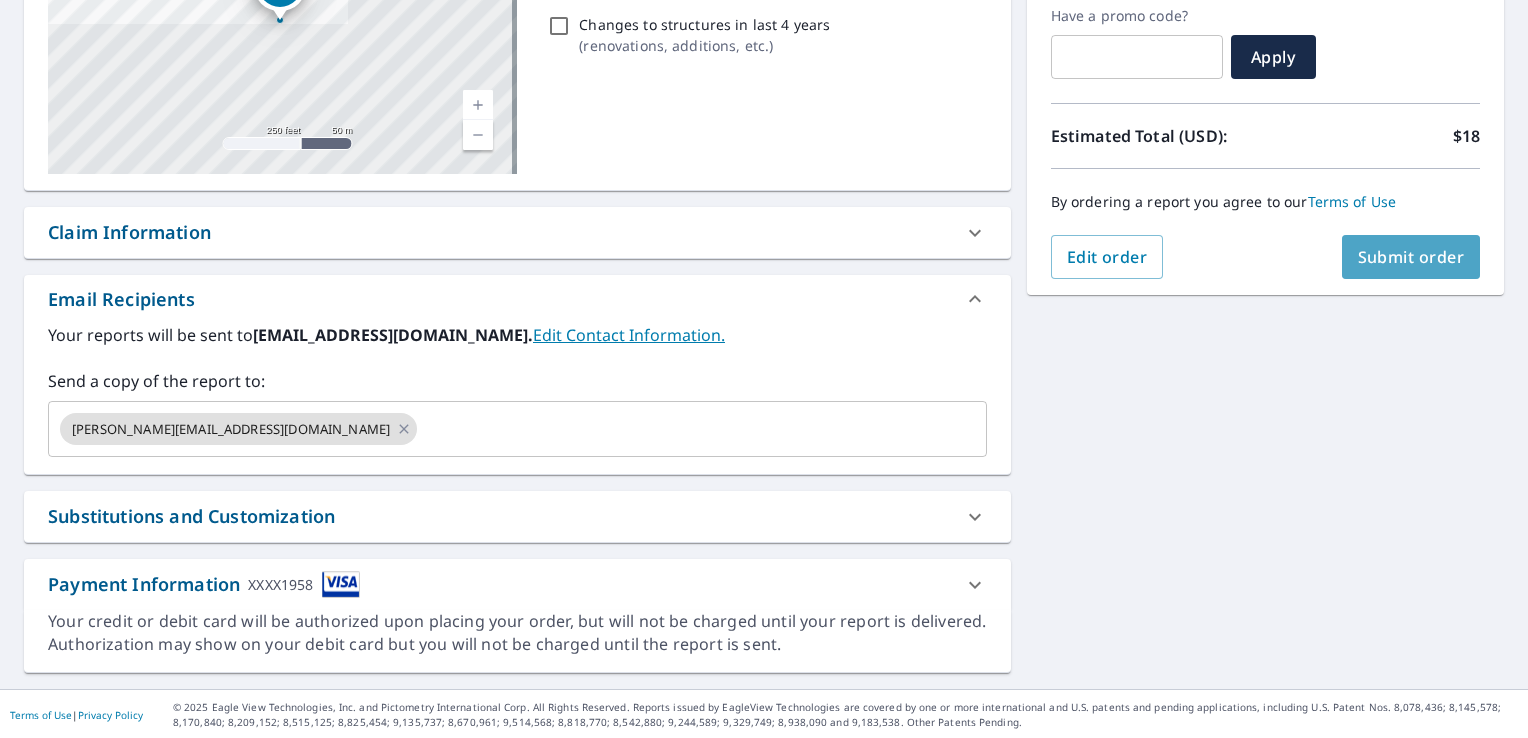 click on "Submit order" at bounding box center [1411, 257] 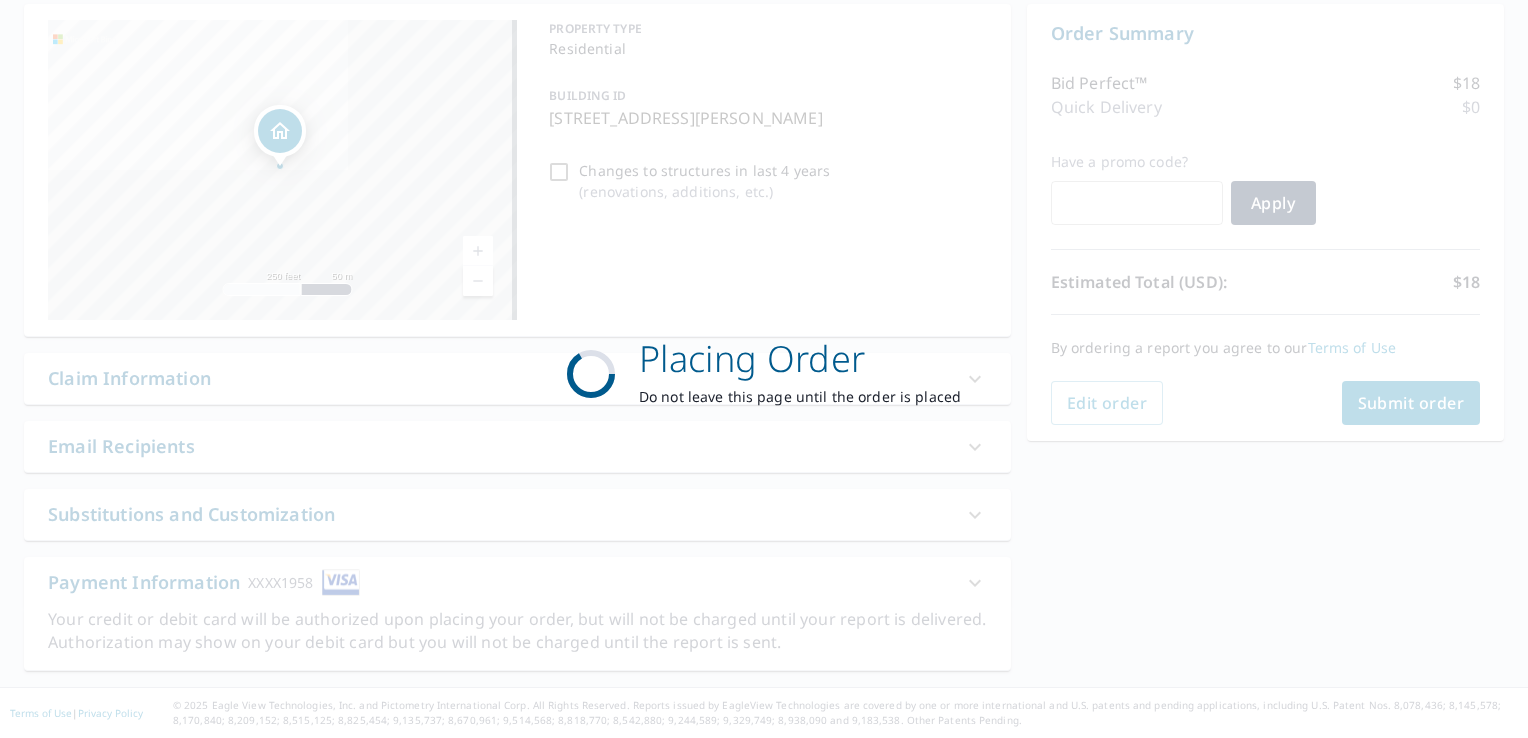 scroll, scrollTop: 195, scrollLeft: 0, axis: vertical 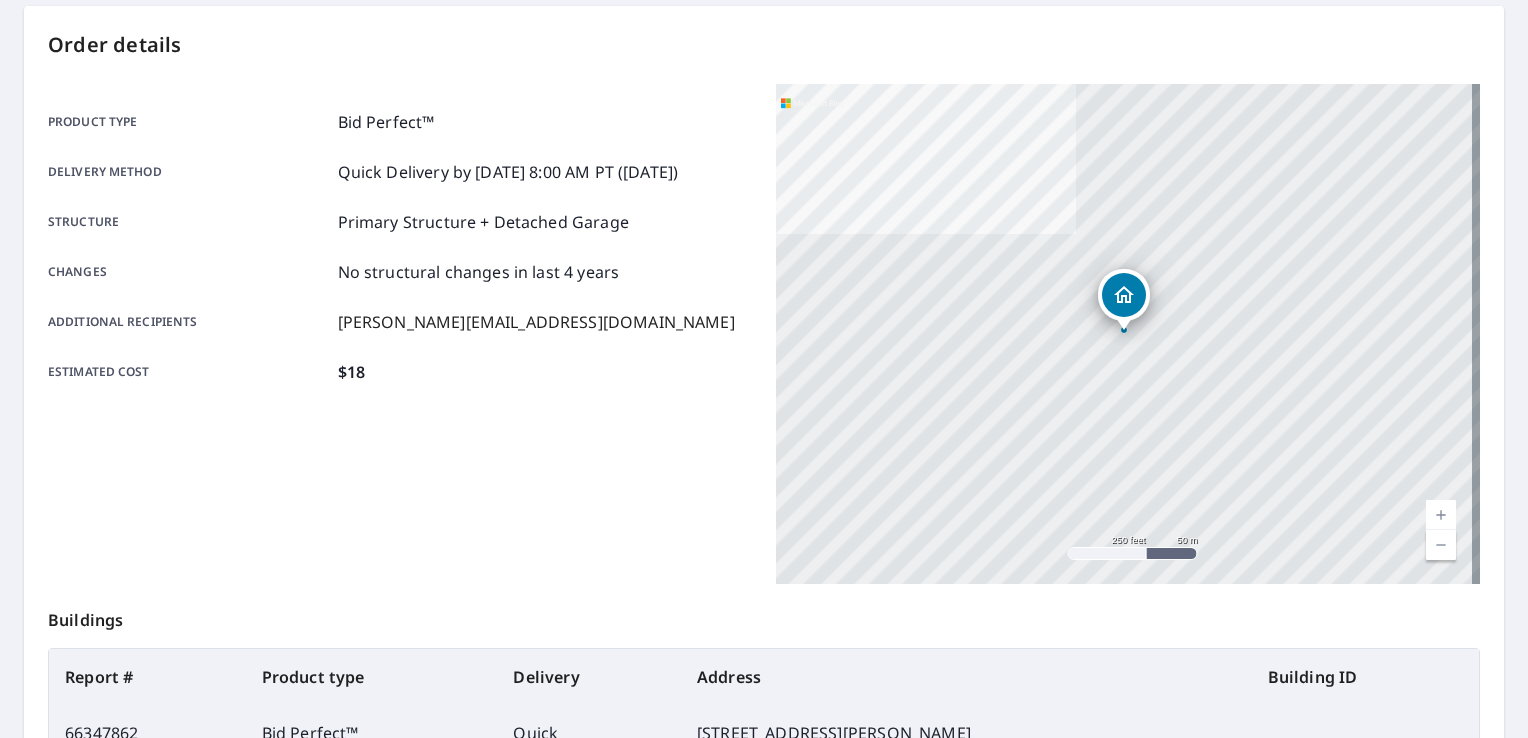 click on "3648 Wentworth Ln SW Lilburn, GA 30047" at bounding box center (1128, 334) 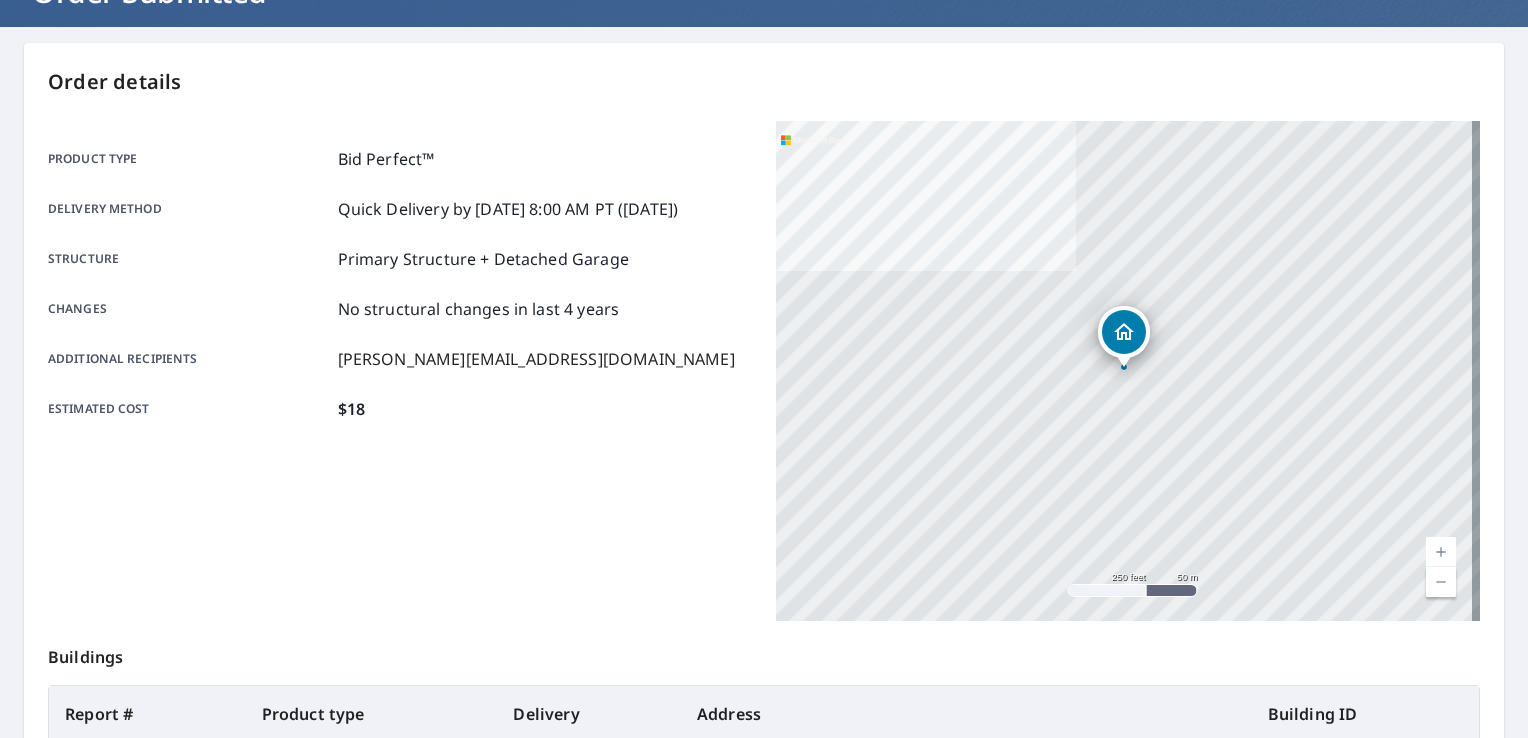 scroll, scrollTop: 0, scrollLeft: 0, axis: both 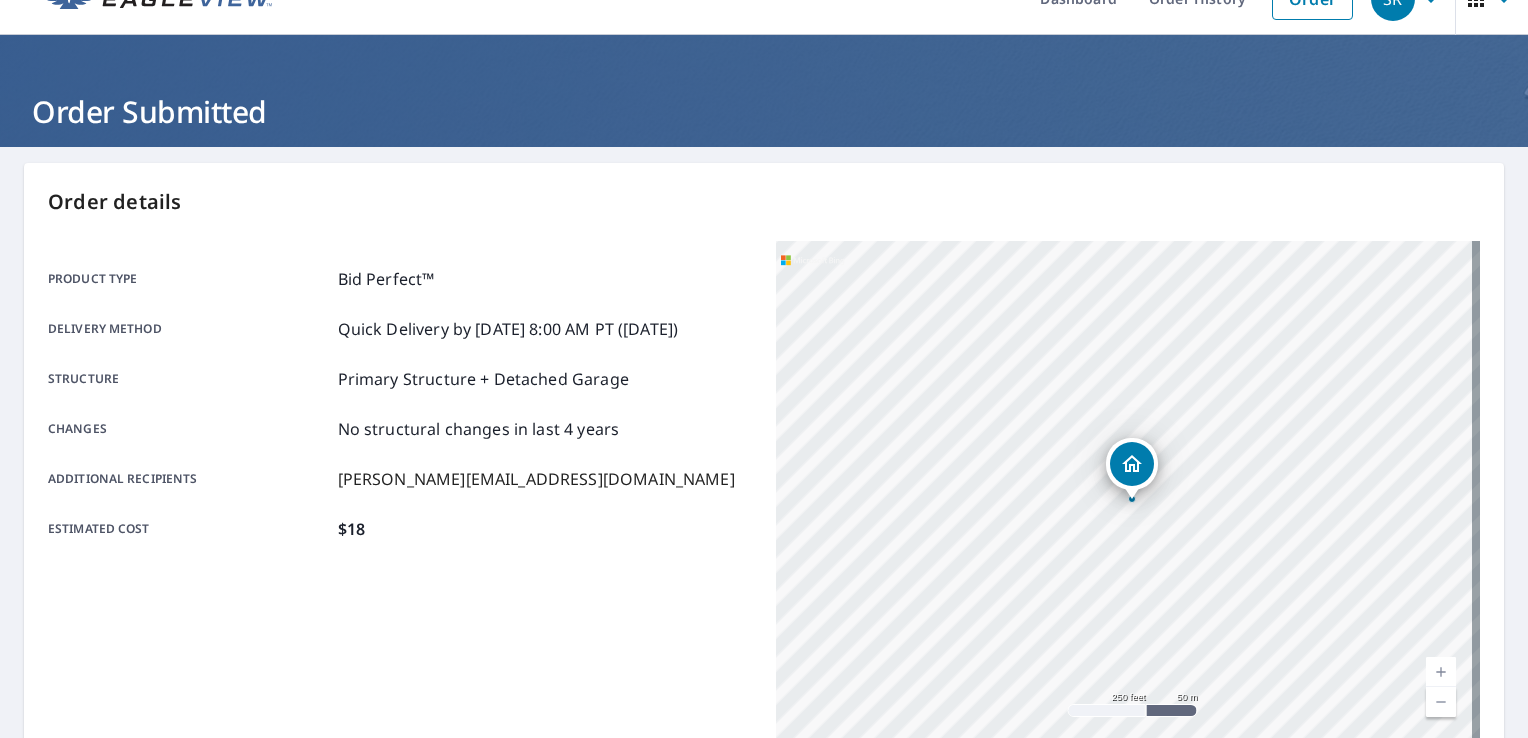 drag, startPoint x: 1123, startPoint y: 446, endPoint x: 1112, endPoint y: 519, distance: 73.82411 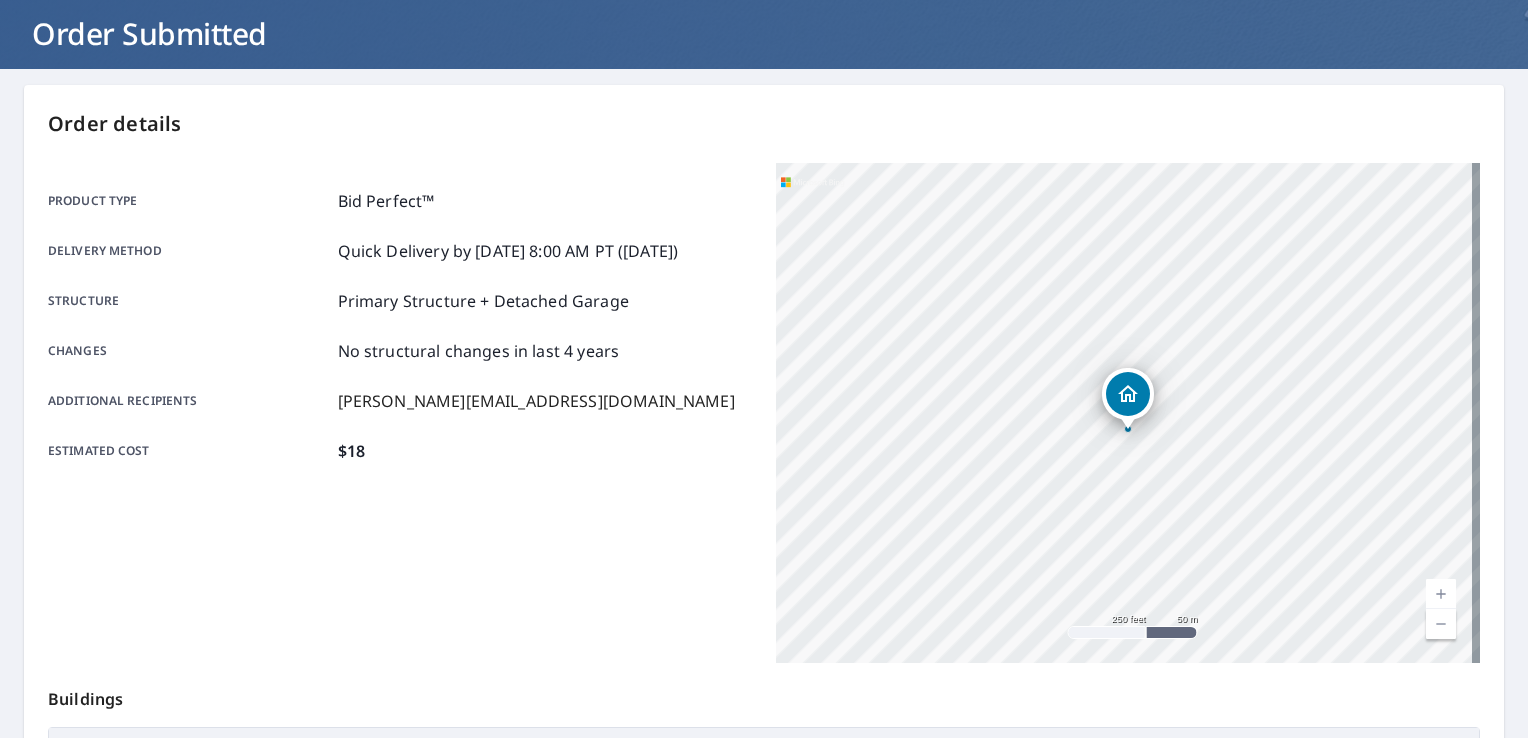 scroll, scrollTop: 0, scrollLeft: 0, axis: both 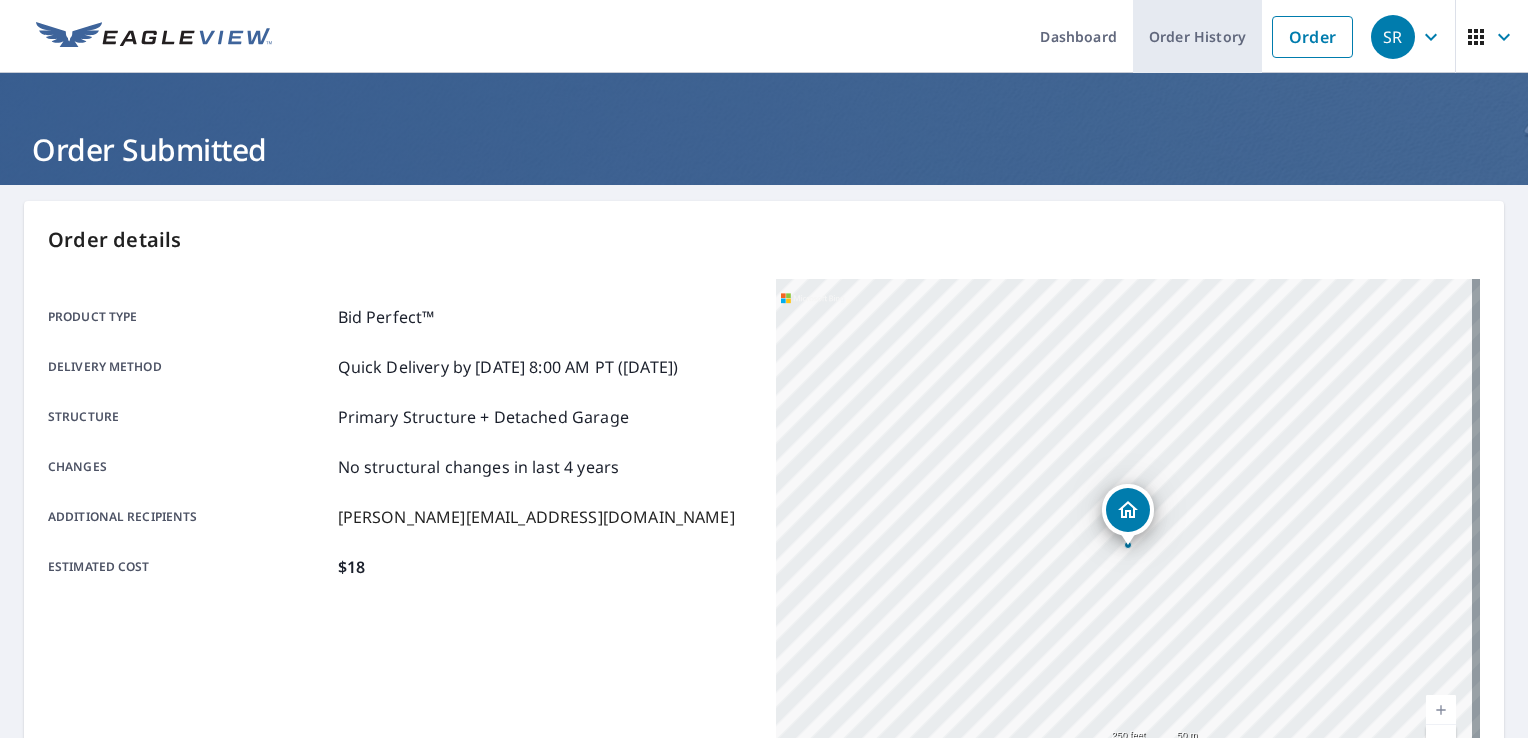 click on "Order History" at bounding box center [1197, 36] 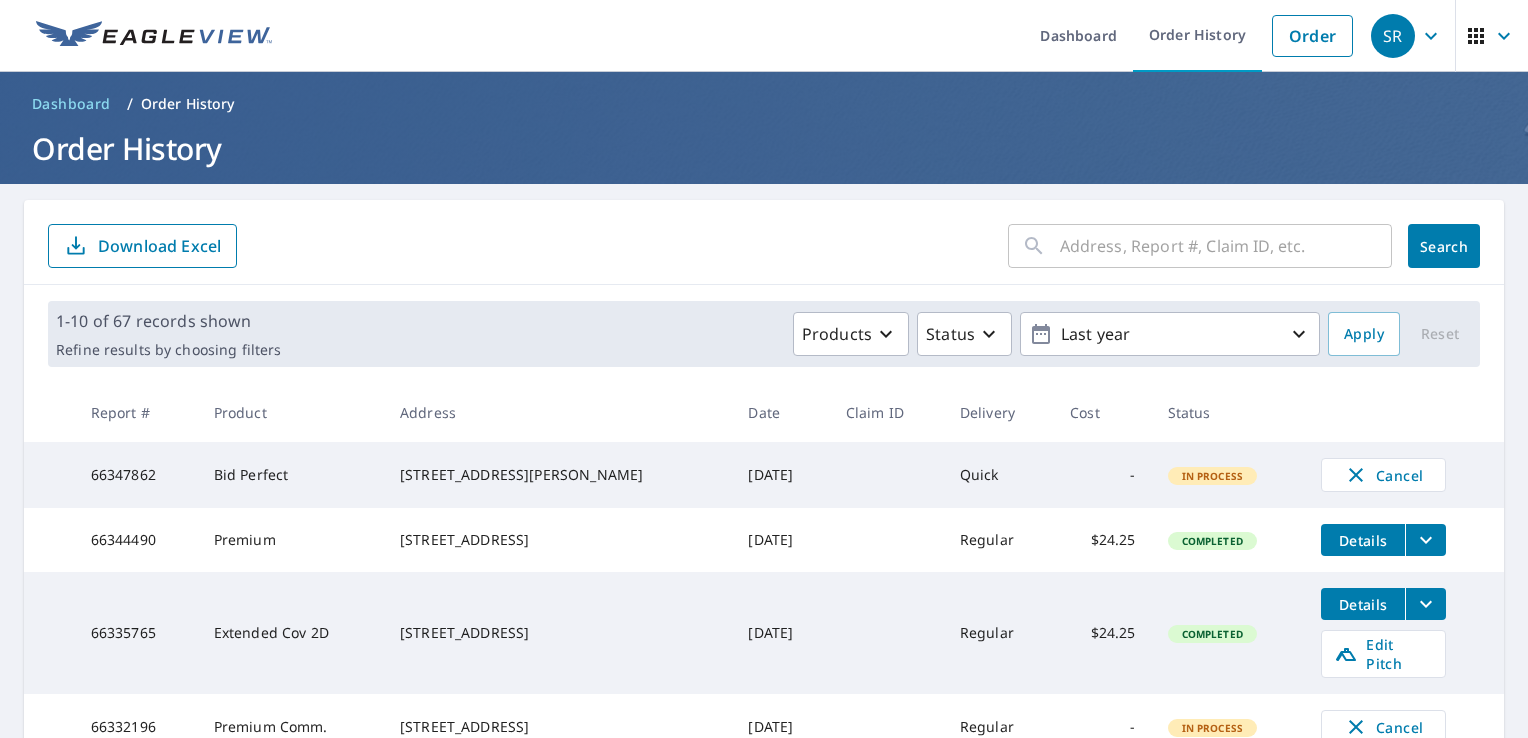 scroll, scrollTop: 0, scrollLeft: 0, axis: both 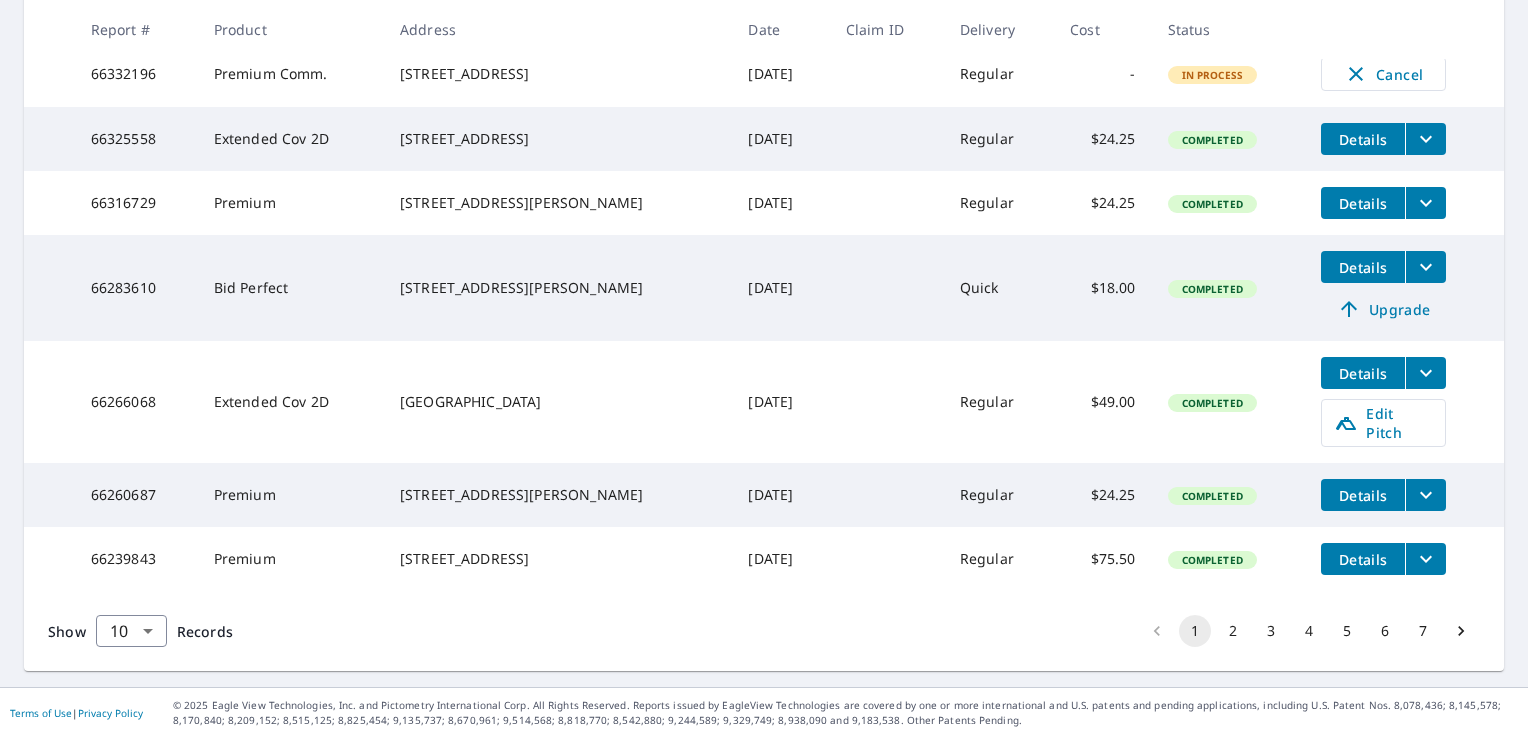 click 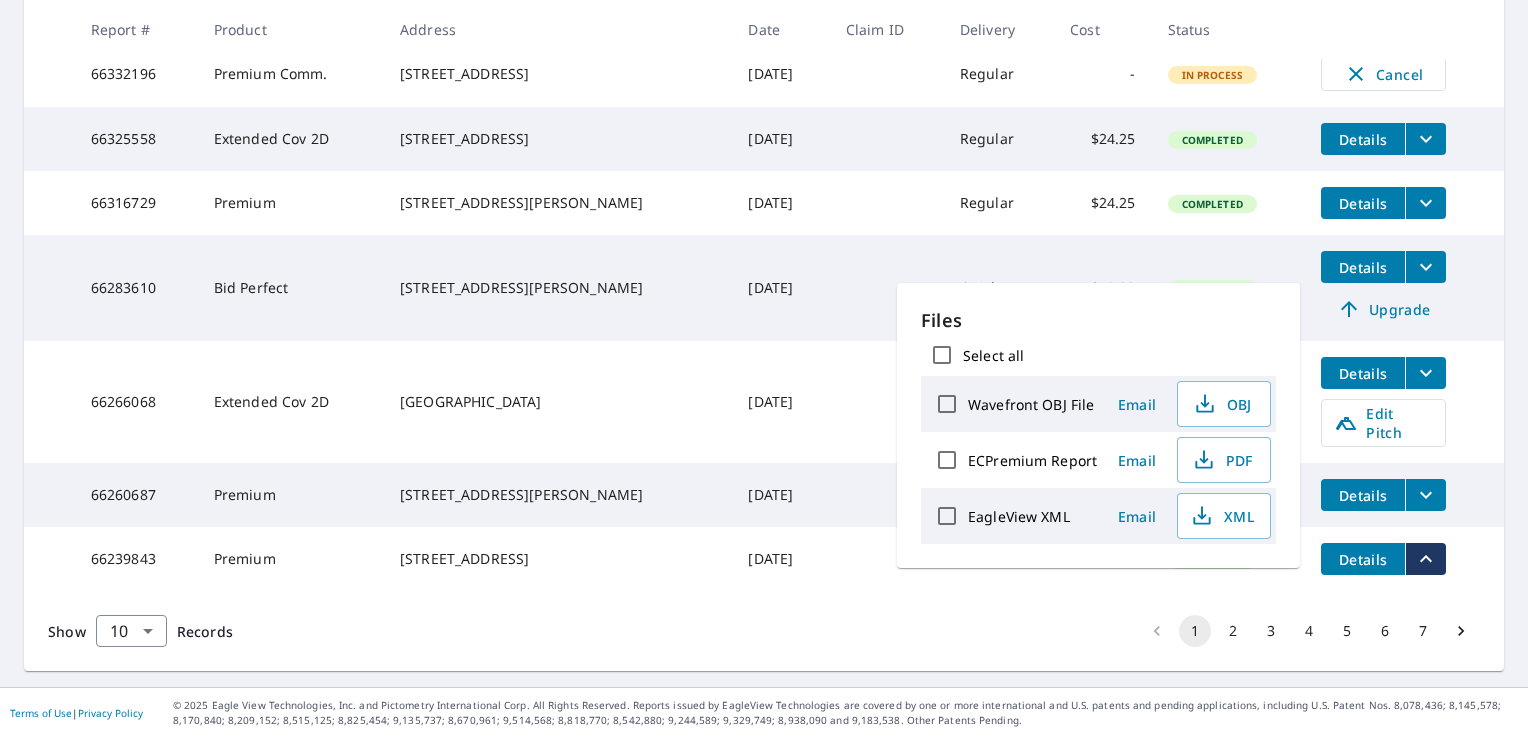 click on "[STREET_ADDRESS]" at bounding box center (558, 559) 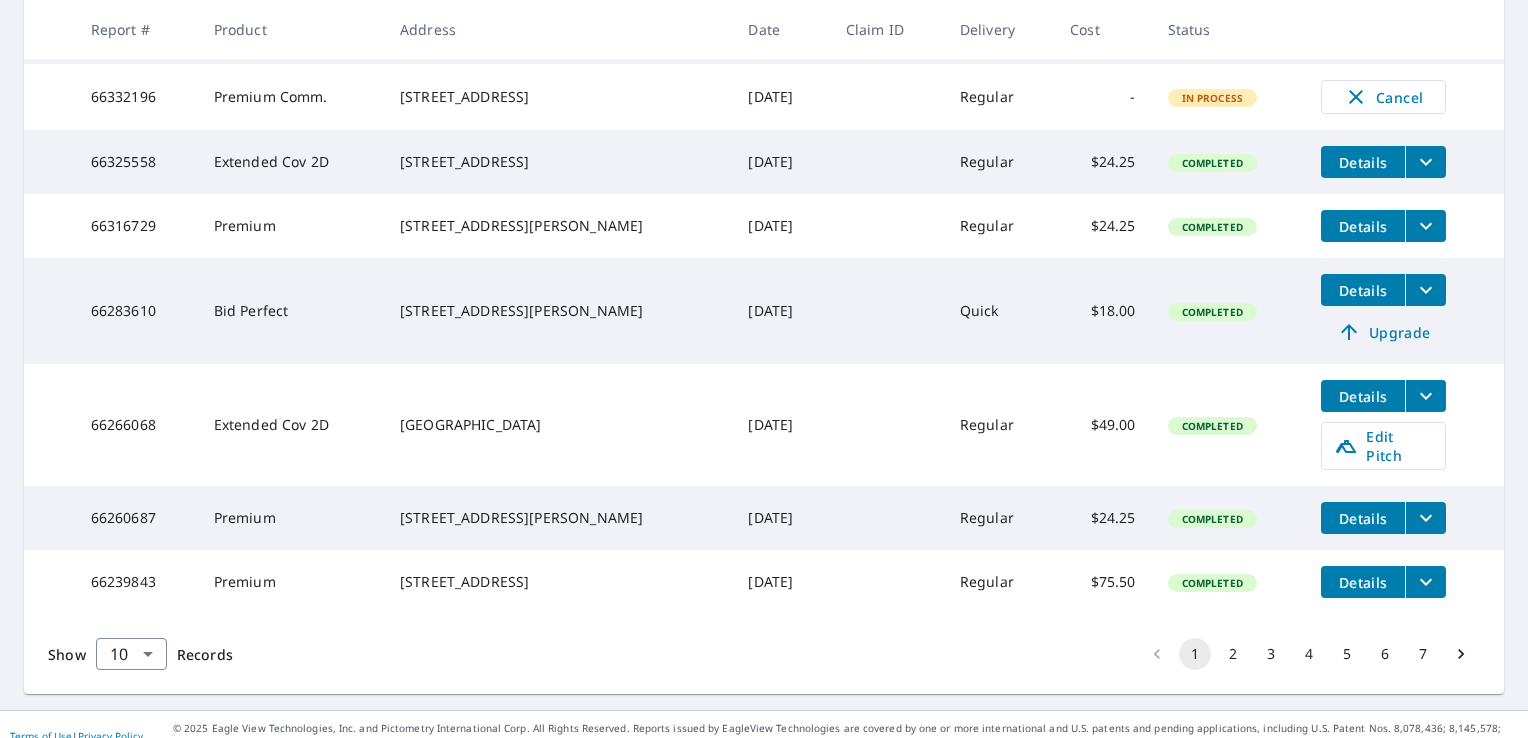 scroll, scrollTop: 628, scrollLeft: 0, axis: vertical 